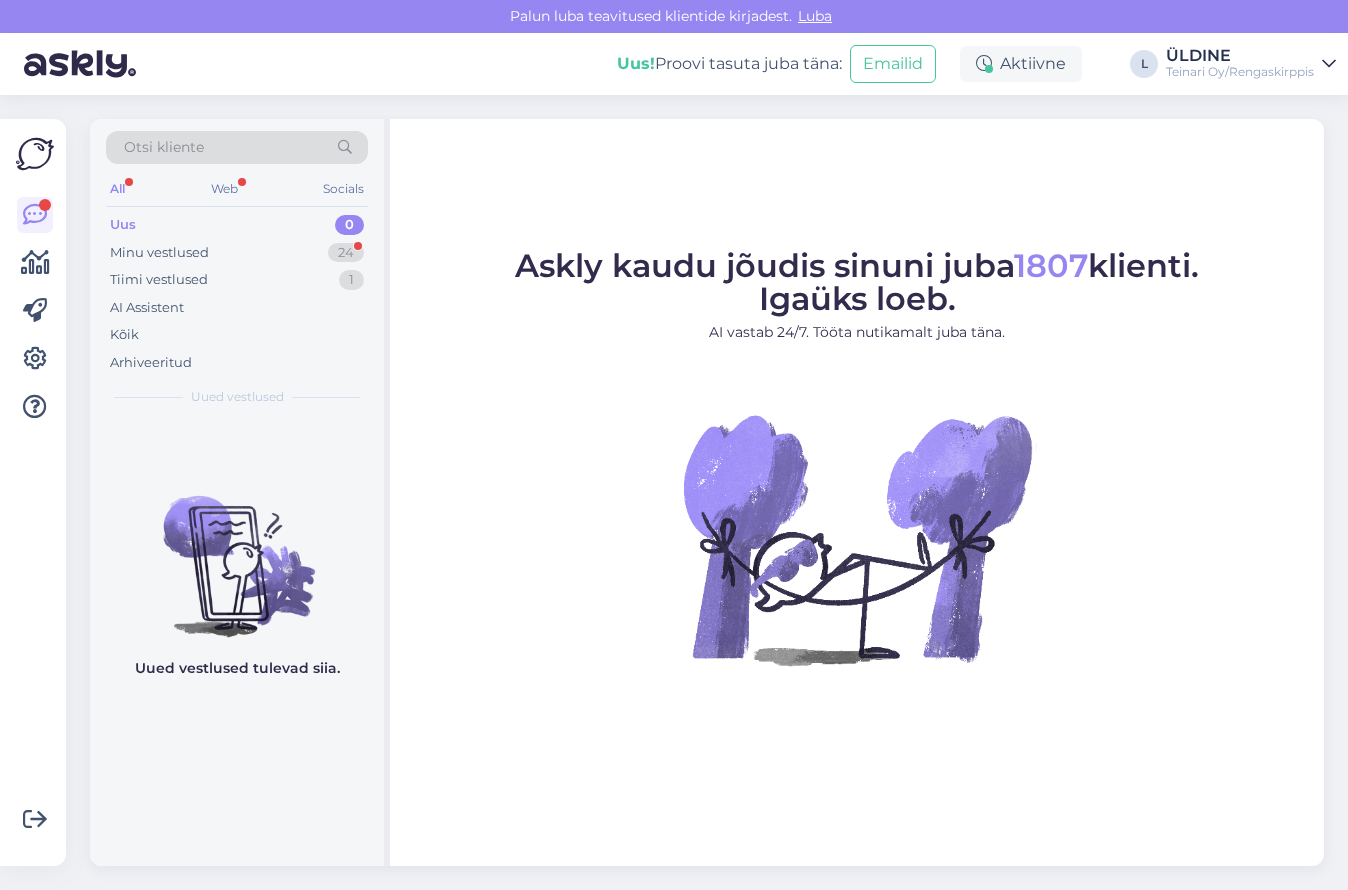 scroll, scrollTop: 0, scrollLeft: 0, axis: both 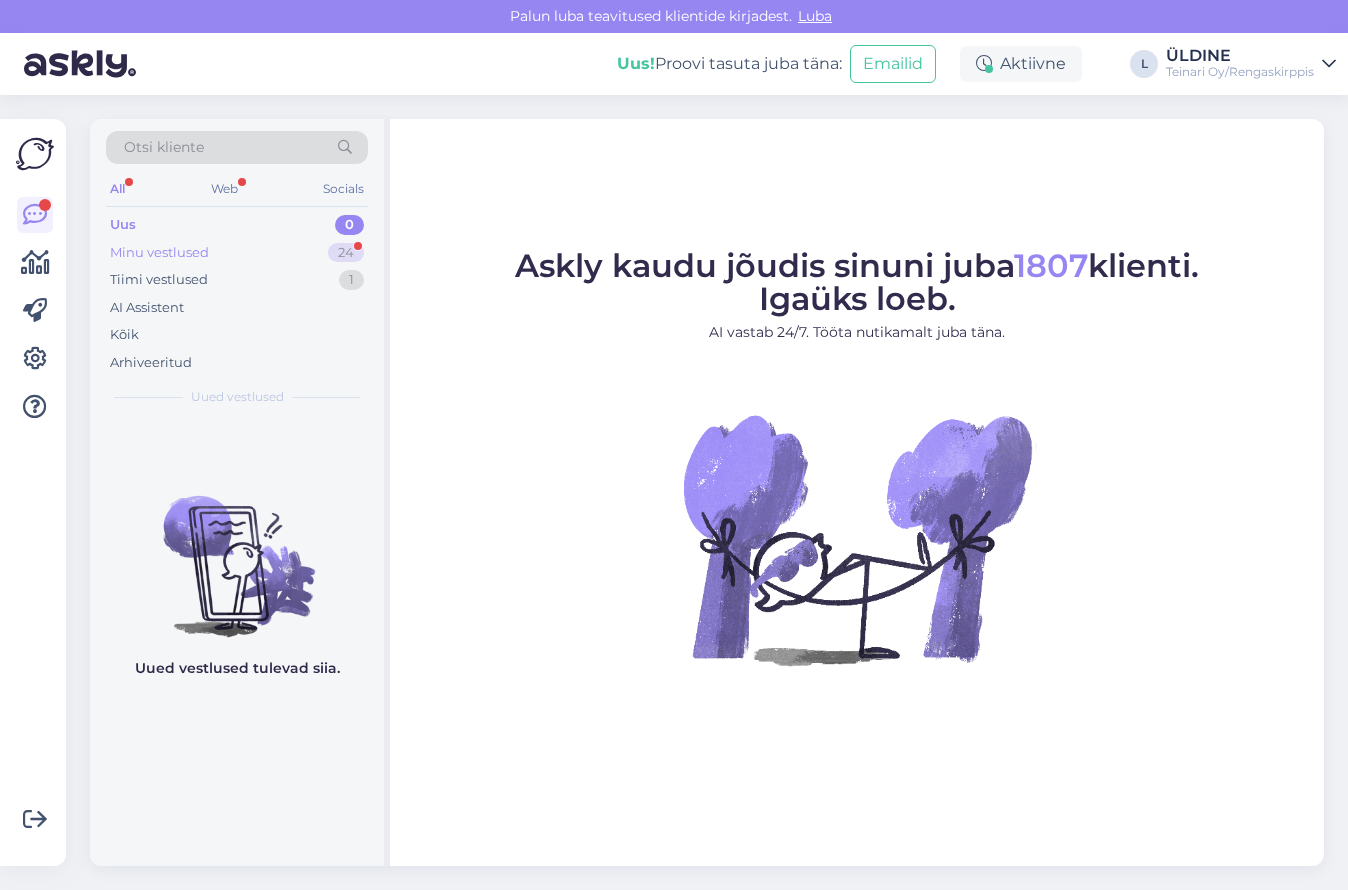 click on "Minu vestlused" at bounding box center (159, 253) 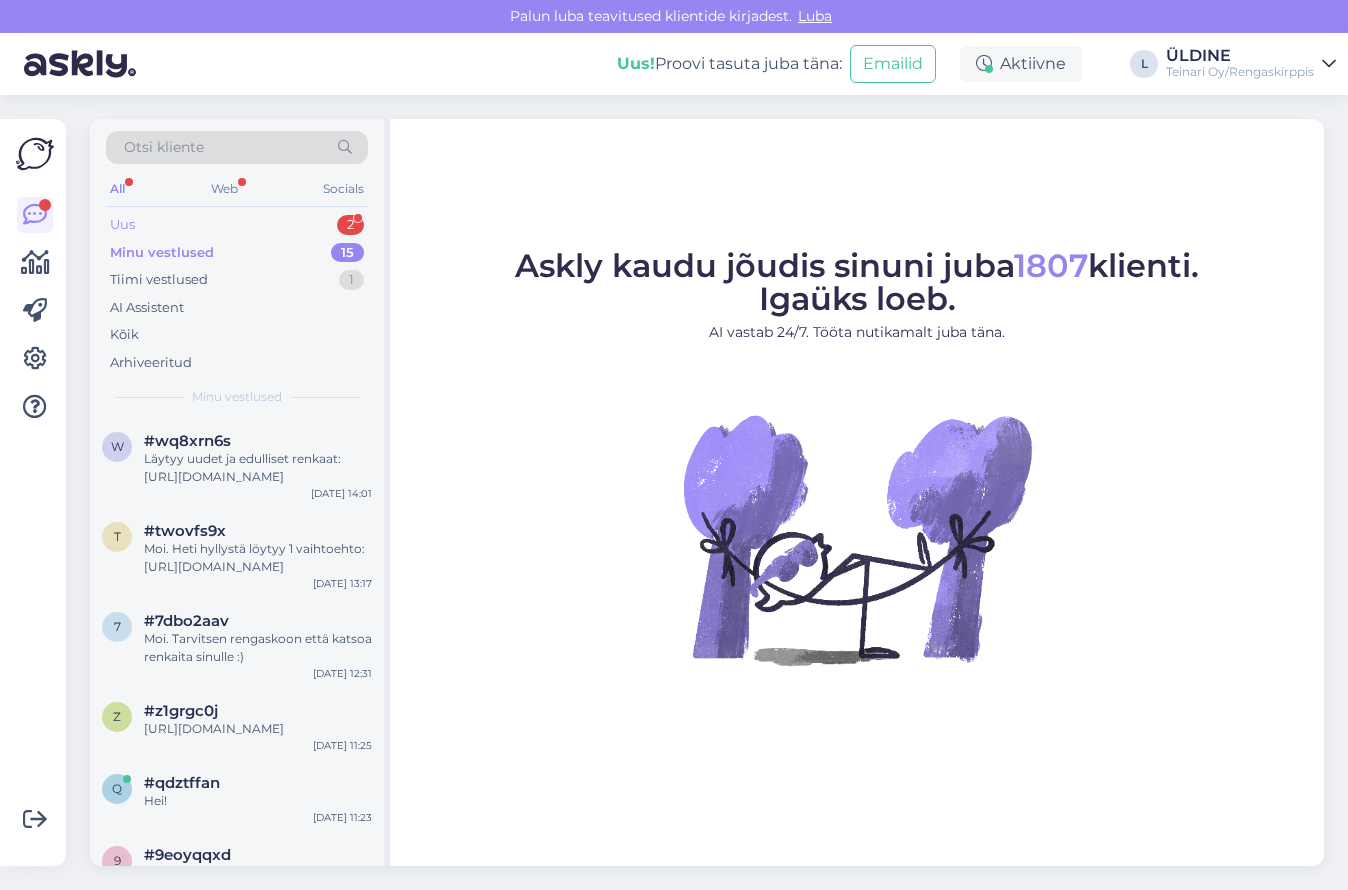 click on "Uus" at bounding box center (122, 225) 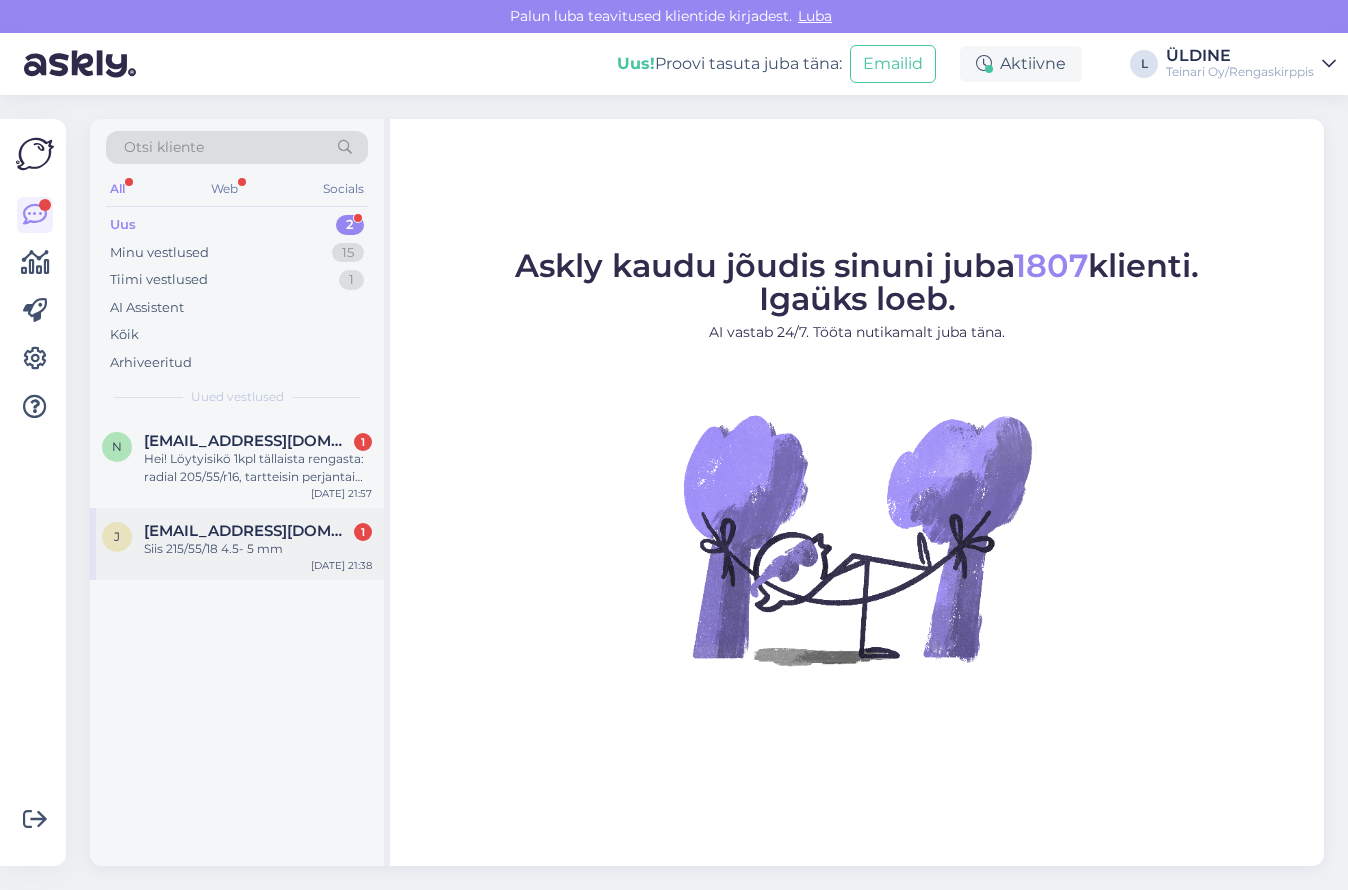 click on "Siis 215/55/18   4.5- 5 mm" at bounding box center (258, 549) 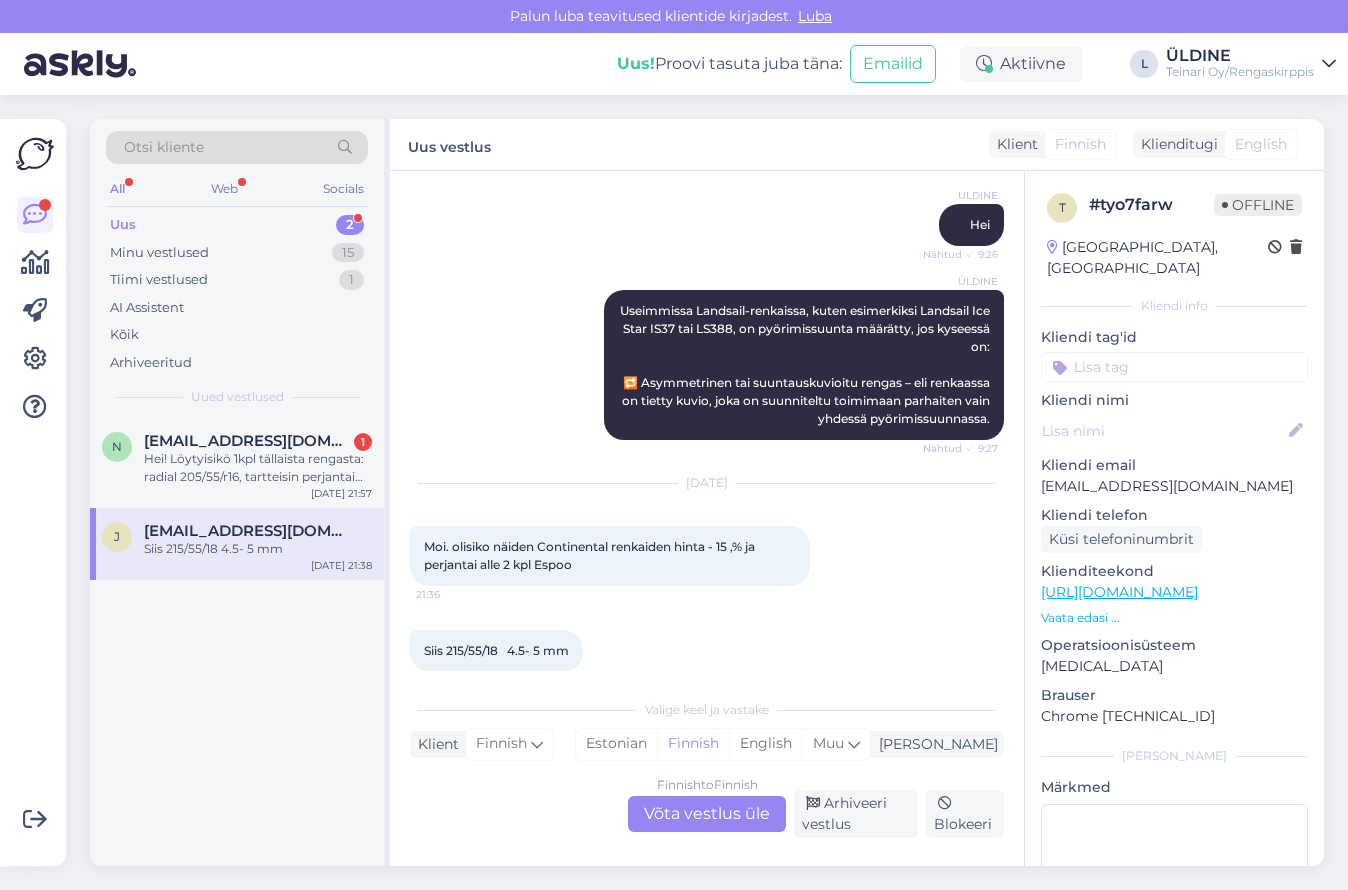 scroll, scrollTop: 974, scrollLeft: 0, axis: vertical 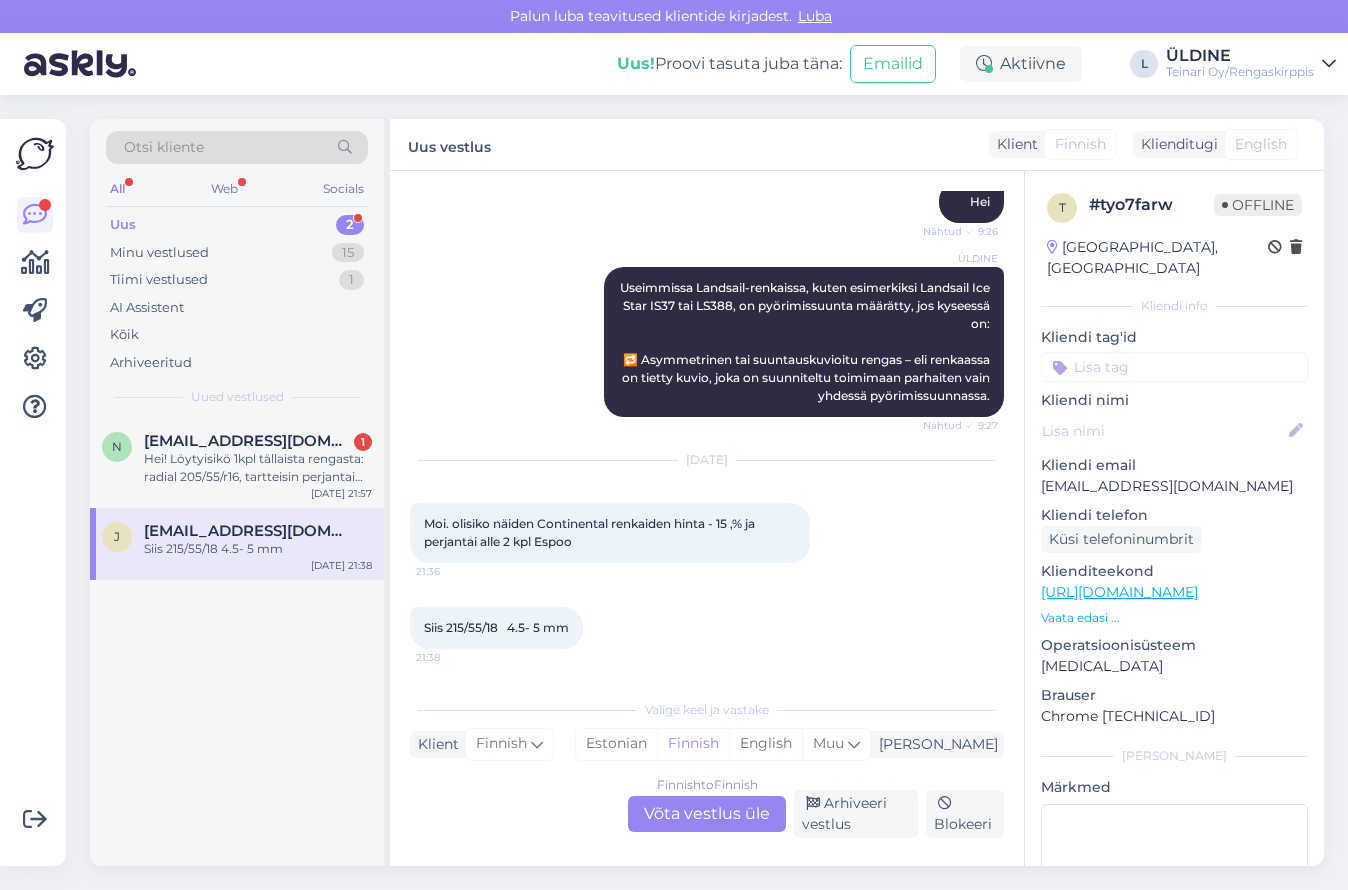 click on "Finnish  to  Finnish Võta vestlus üle" at bounding box center [707, 814] 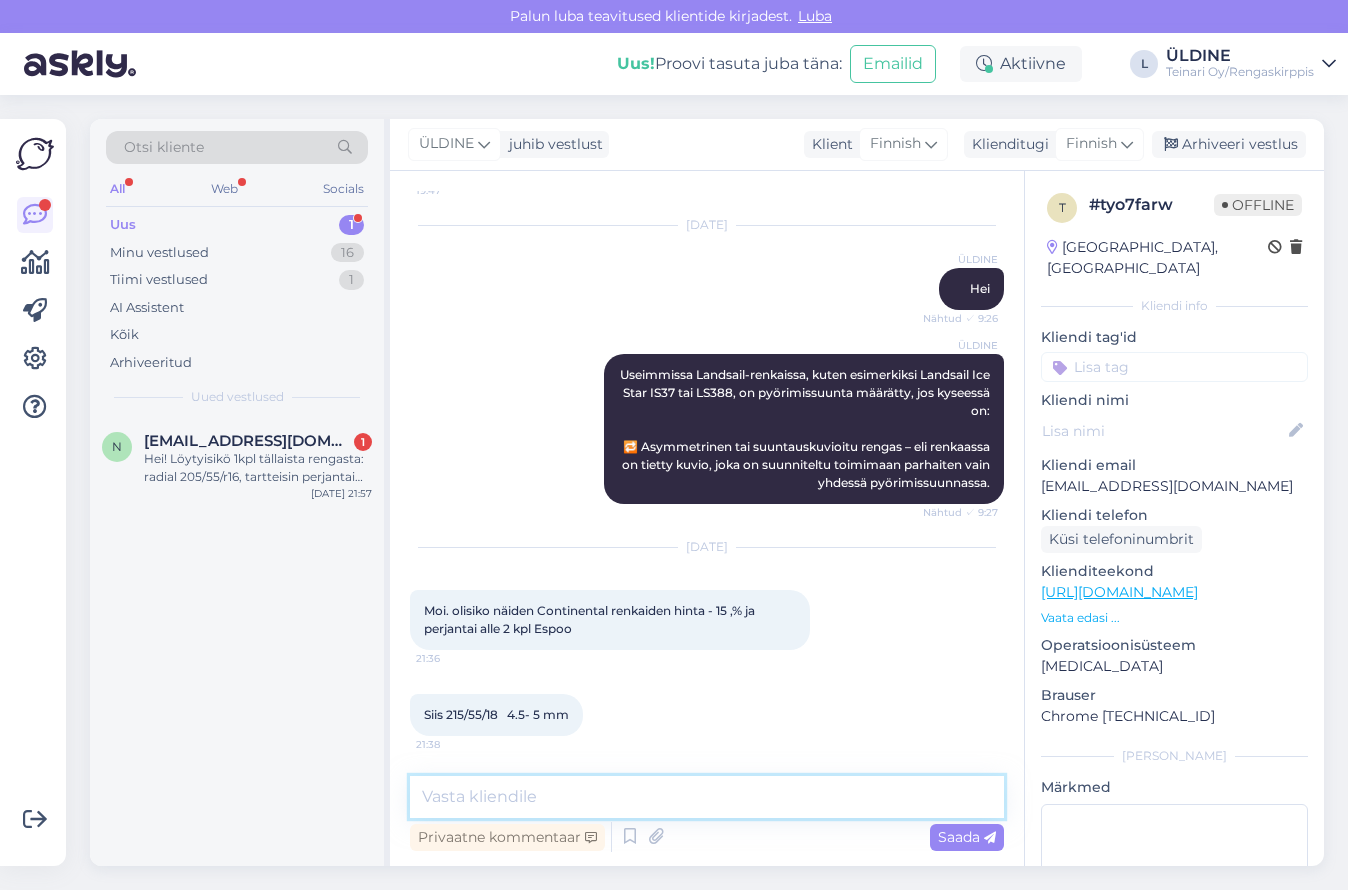 click at bounding box center [707, 797] 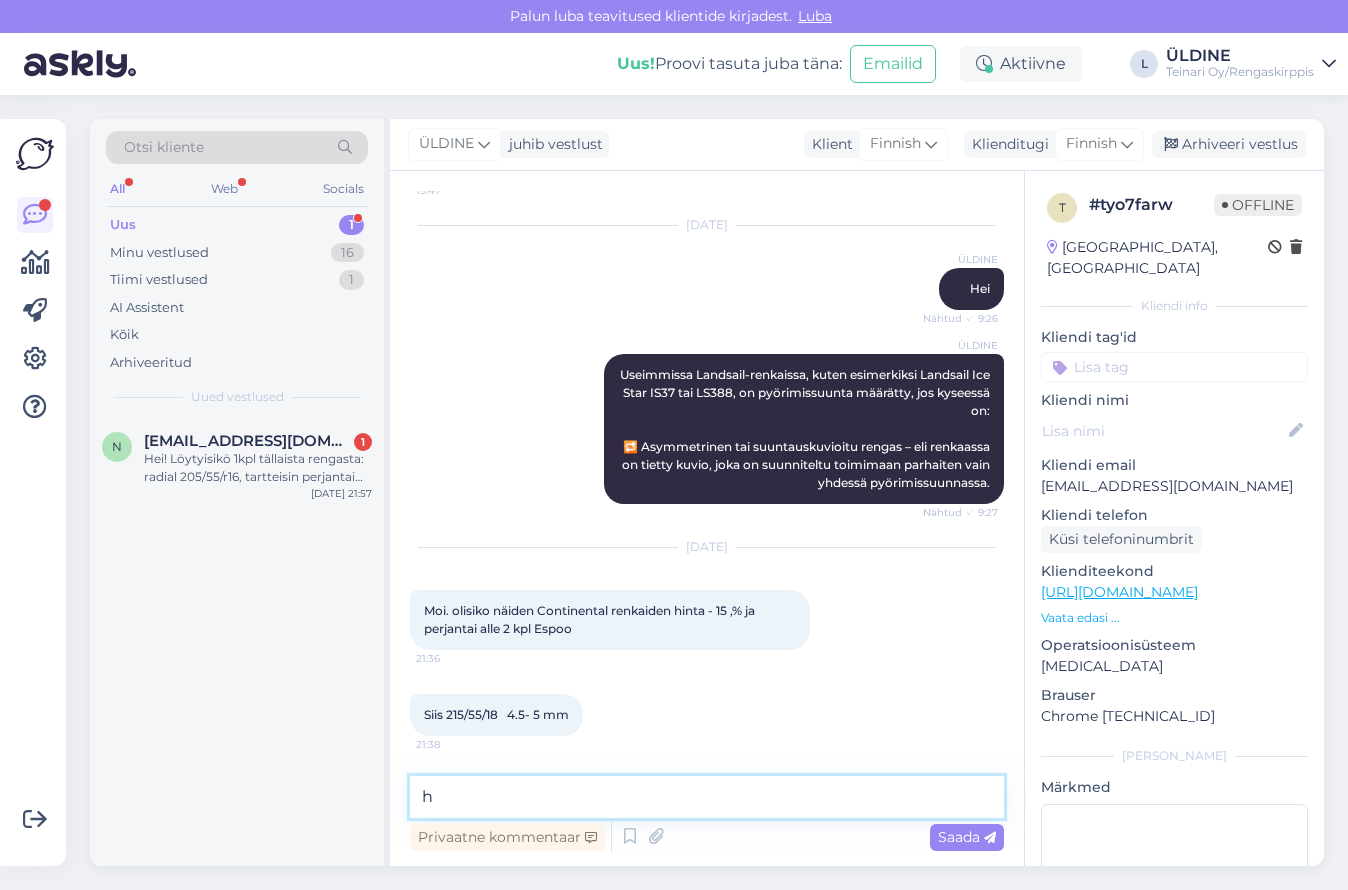 type on "h" 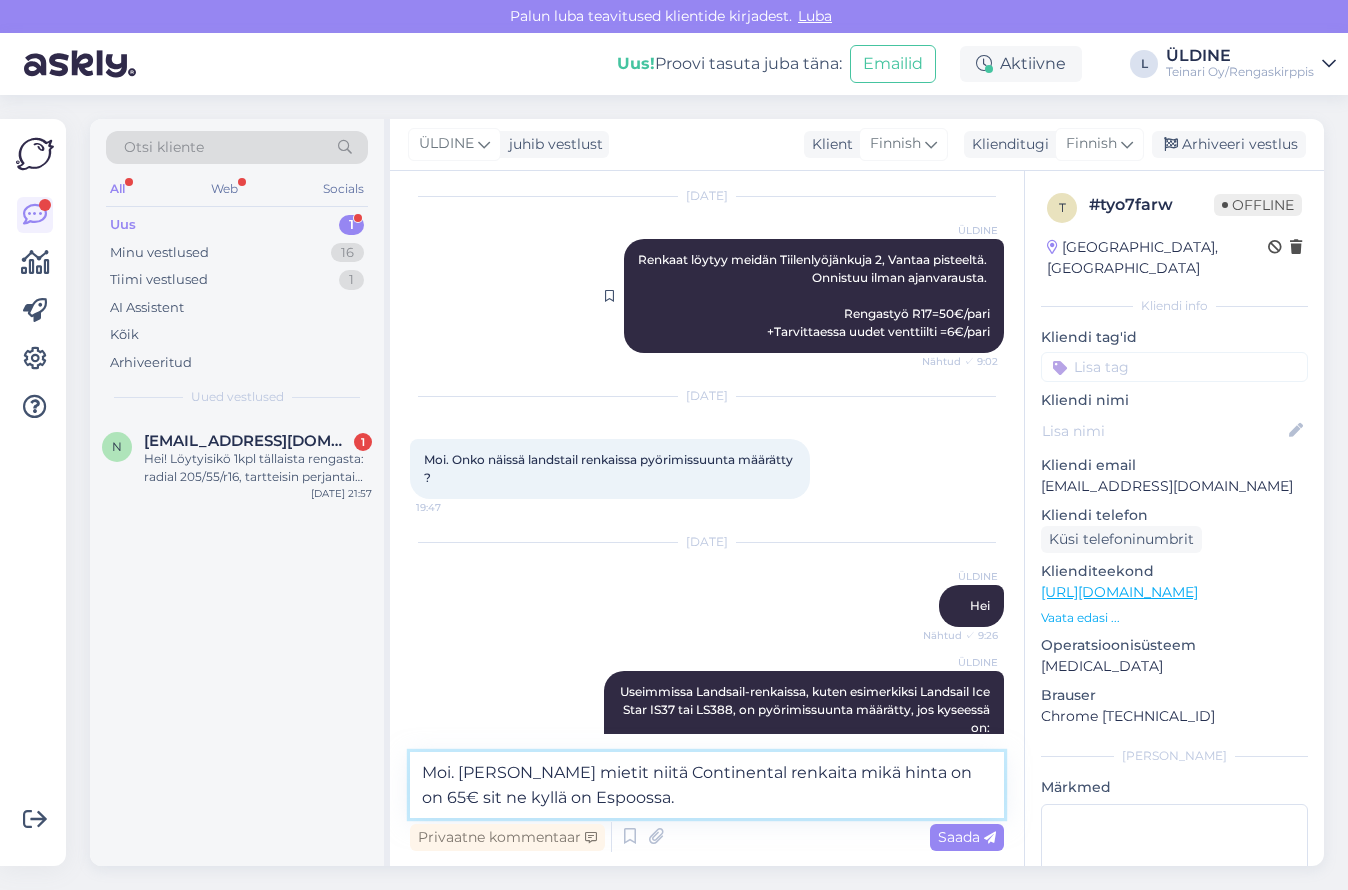 scroll, scrollTop: 311, scrollLeft: 0, axis: vertical 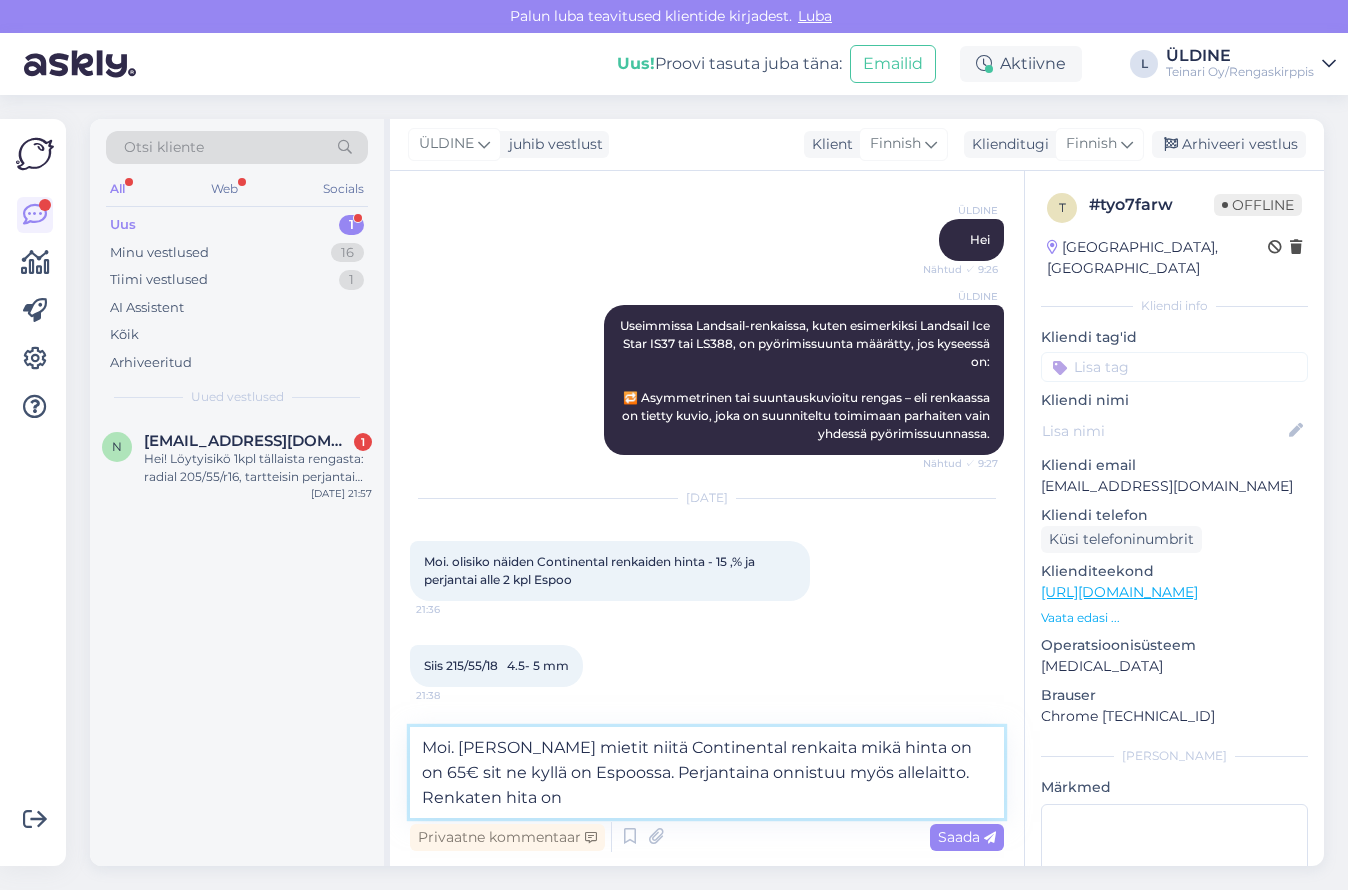click on "Moi. [PERSON_NAME] mietit niitä Continental renkaita mikä hinta on on 65€ sit ne kyllä on Espoossa. Perjantaina onnistuu myös allelaitto.
Renkaten hita on" at bounding box center (707, 772) 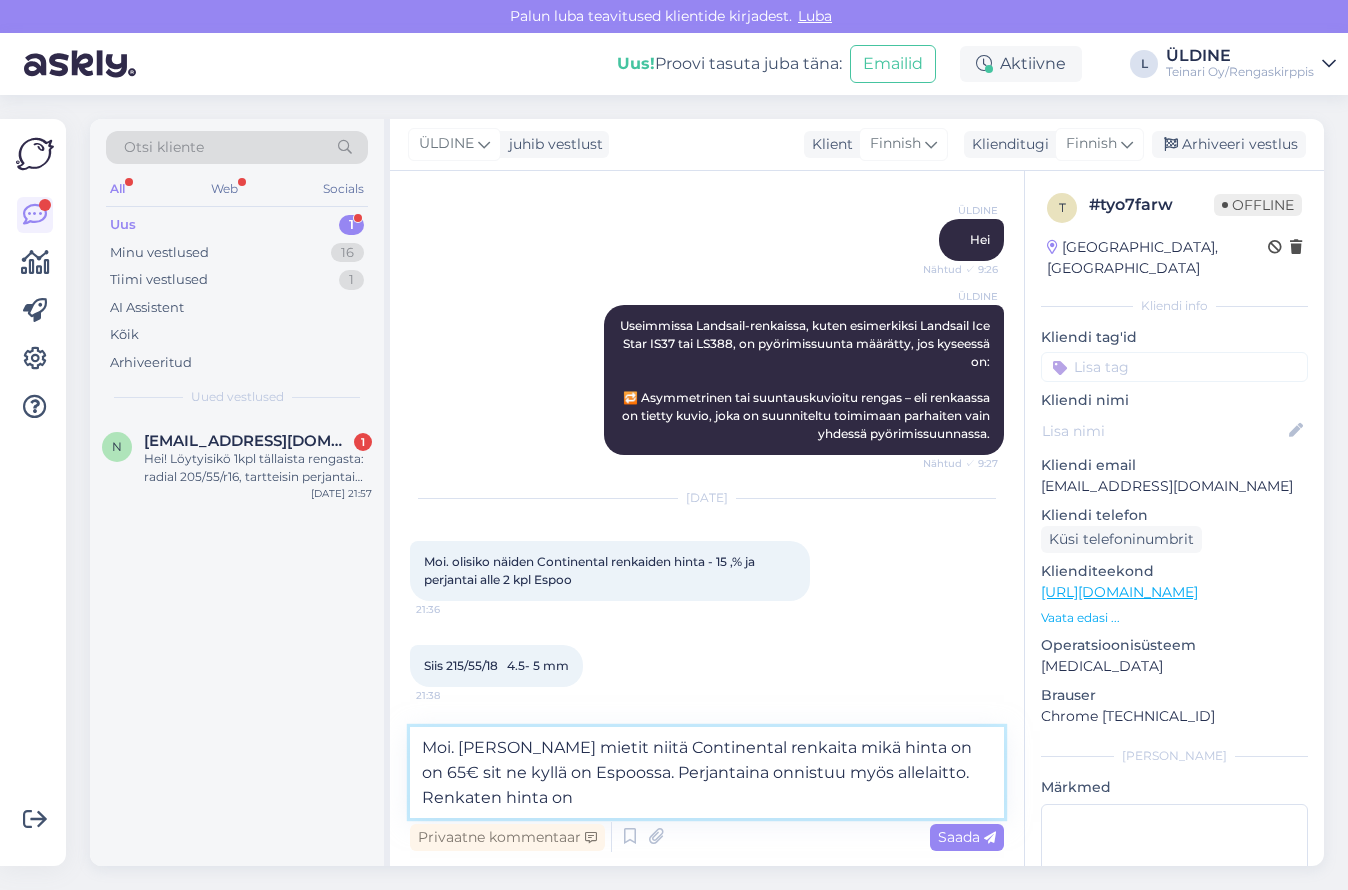 click on "Moi. [PERSON_NAME] mietit niitä Continental renkaita mikä hinta on on 65€ sit ne kyllä on Espoossa. Perjantaina onnistuu myös allelaitto.
Renkaten hinta on" at bounding box center [707, 772] 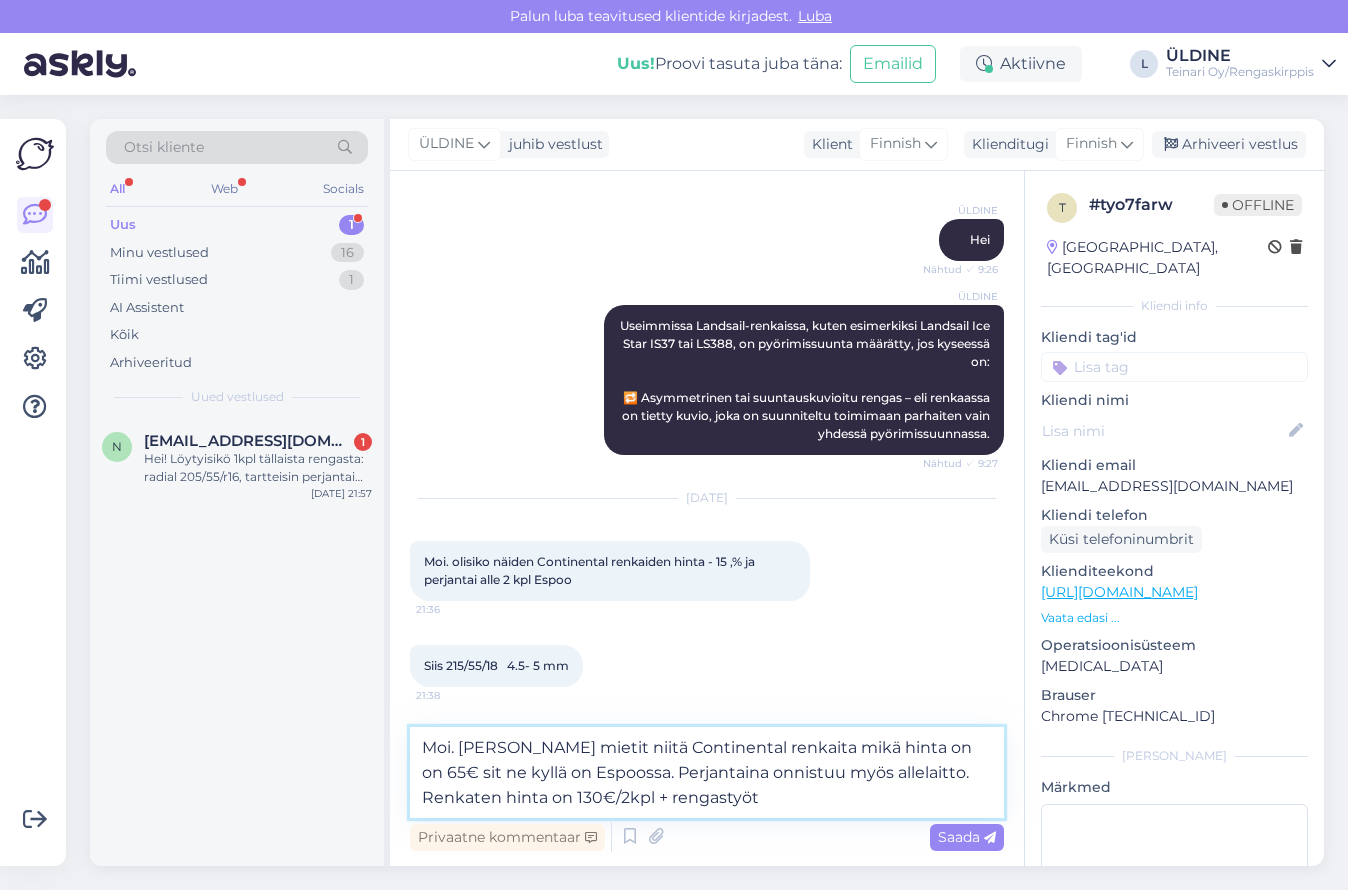 scroll, scrollTop: 936, scrollLeft: 0, axis: vertical 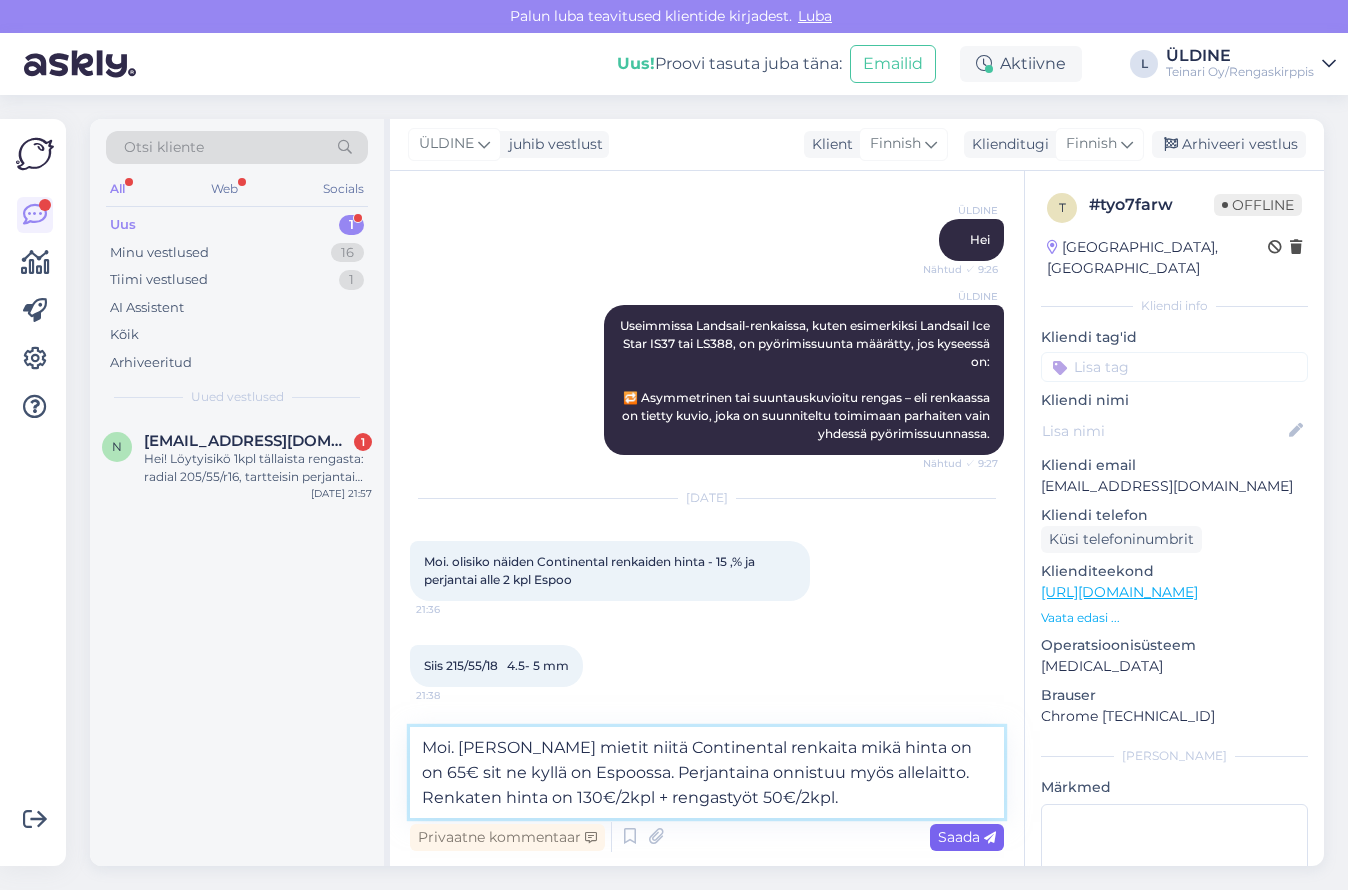 type on "Moi. [PERSON_NAME] mietit niitä Continental renkaita mikä hinta on on 65€ sit ne kyllä on Espoossa. Perjantaina onnistuu myös allelaitto.
Renkaten hinta on 130€/2kpl + rengastyöt 50€/2kpl." 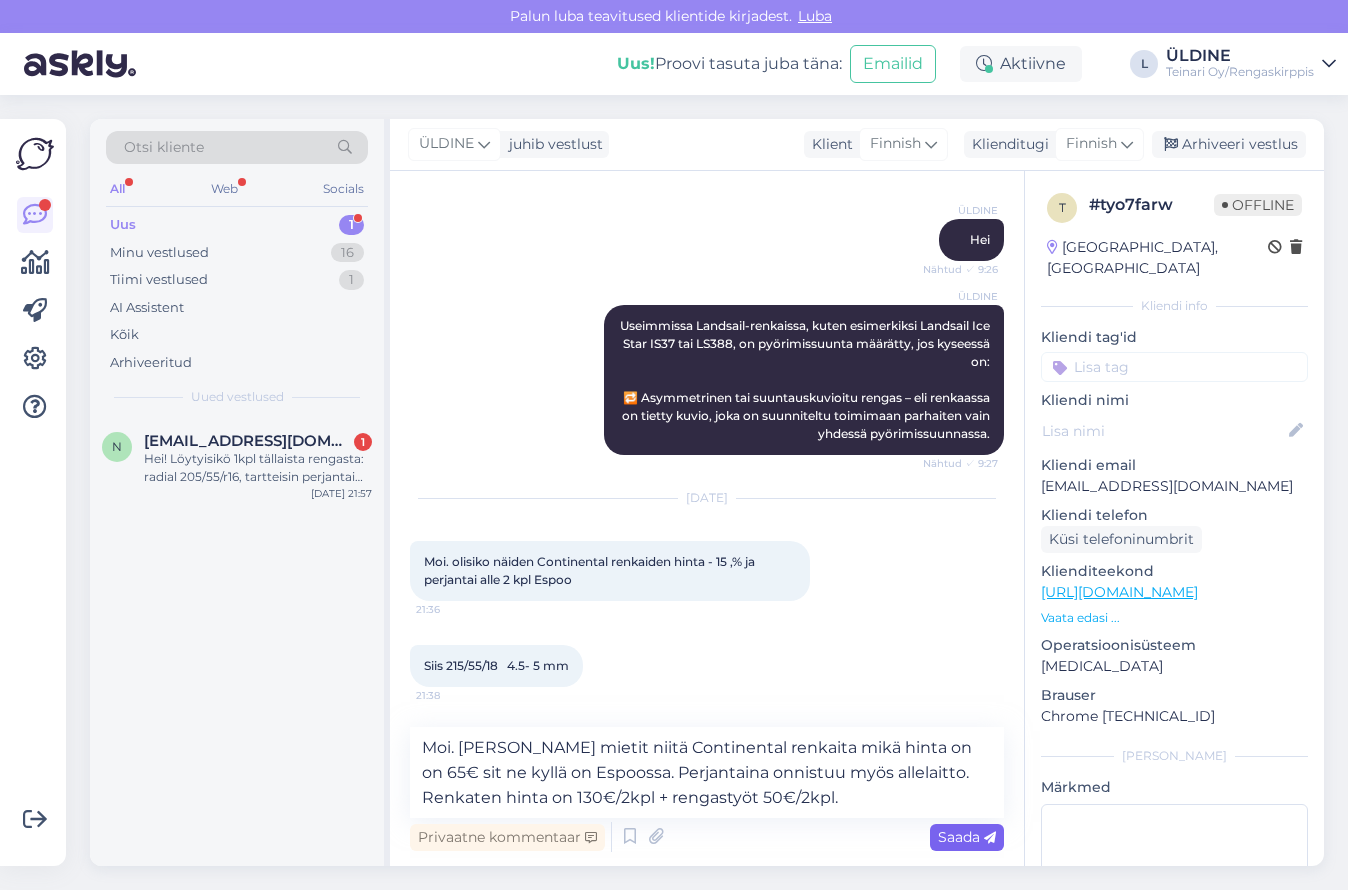 click on "Saada" at bounding box center (967, 837) 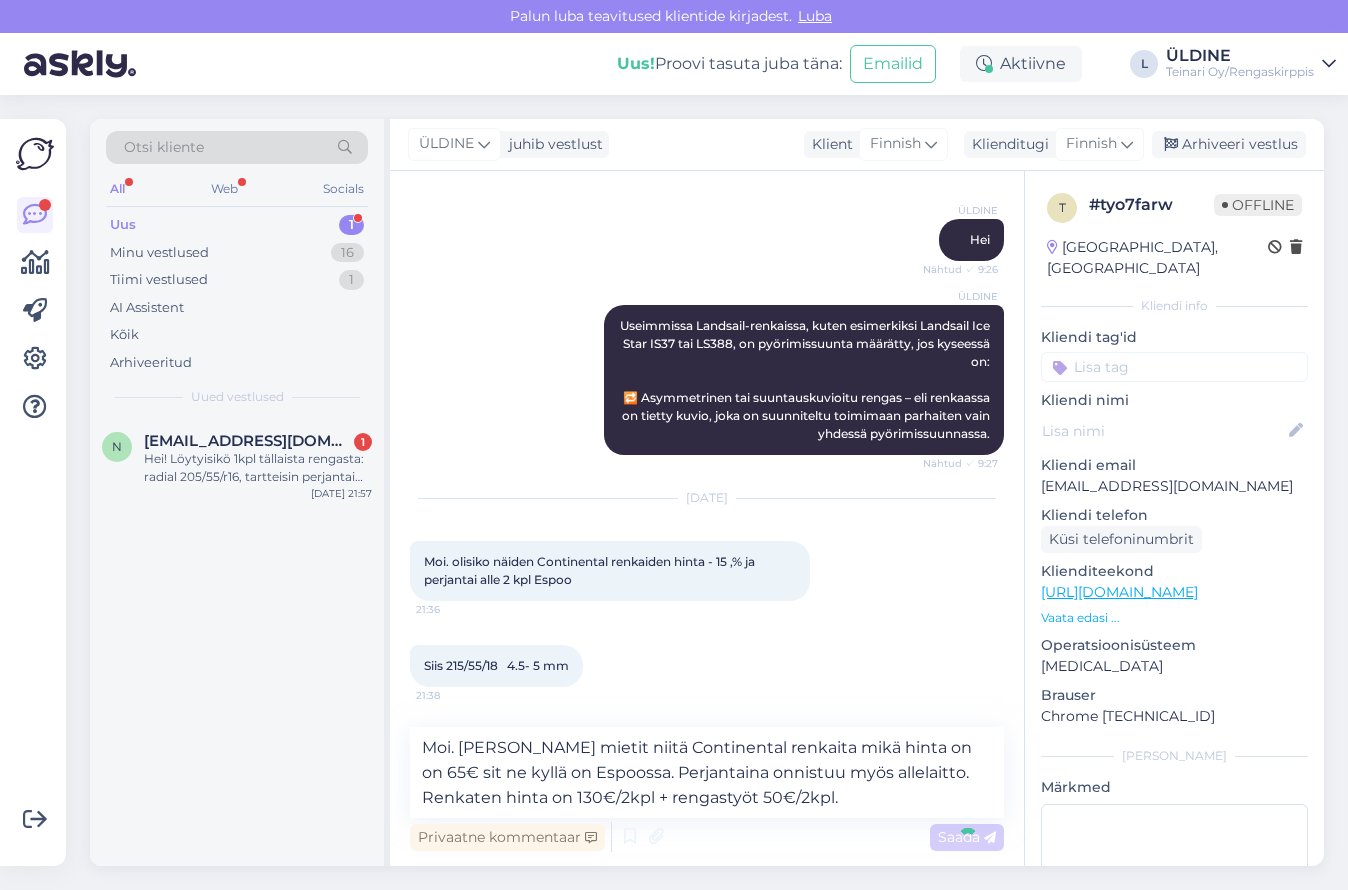 type 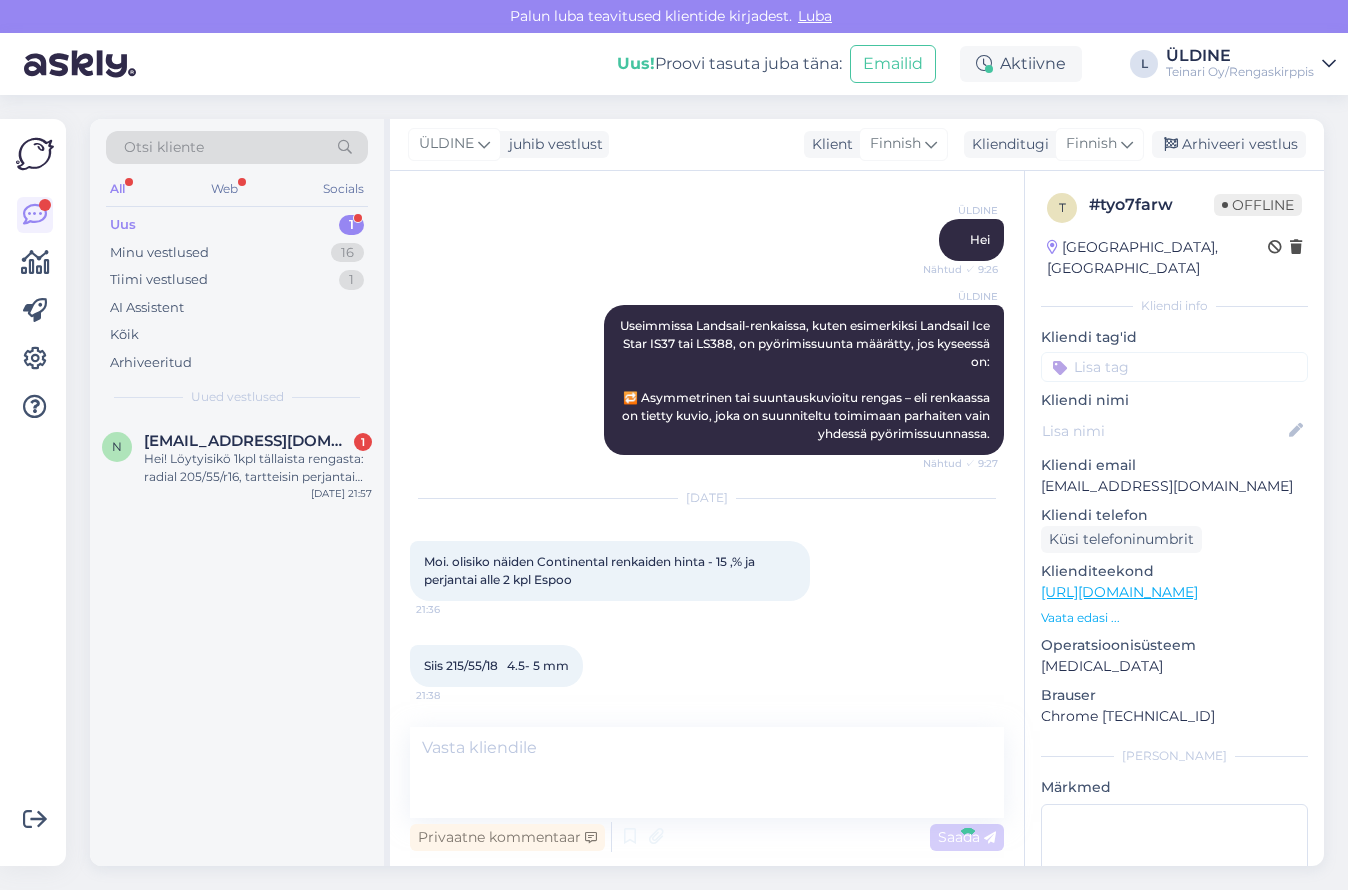 scroll, scrollTop: 1069, scrollLeft: 0, axis: vertical 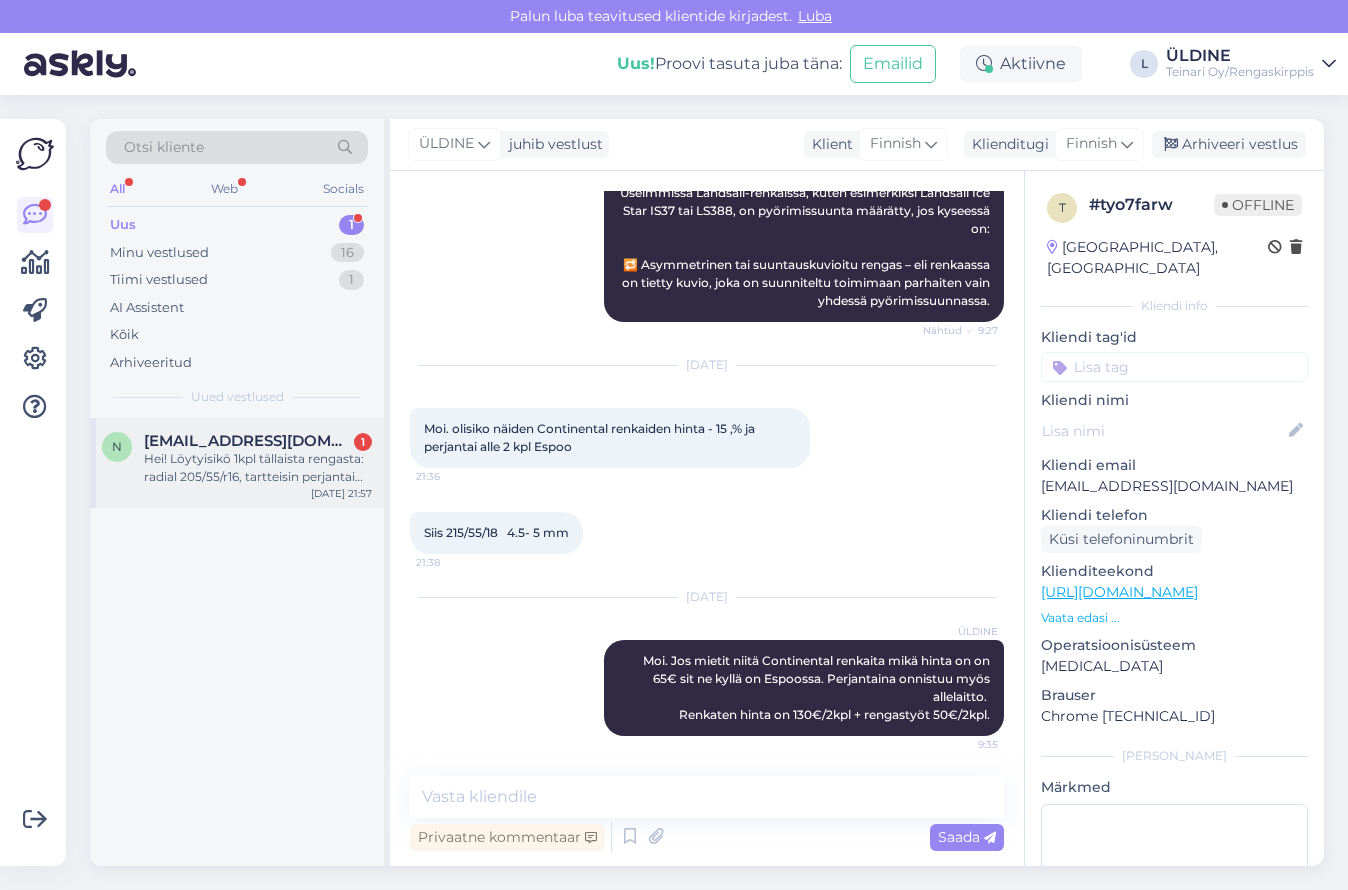 click on "Hei! Löytyisikö 1kpl tällaista rengasta: radial 205/55/r16, tartteisin perjantai aamuna 8-10 aikaan asennuksen, jos mahdollista" at bounding box center [258, 468] 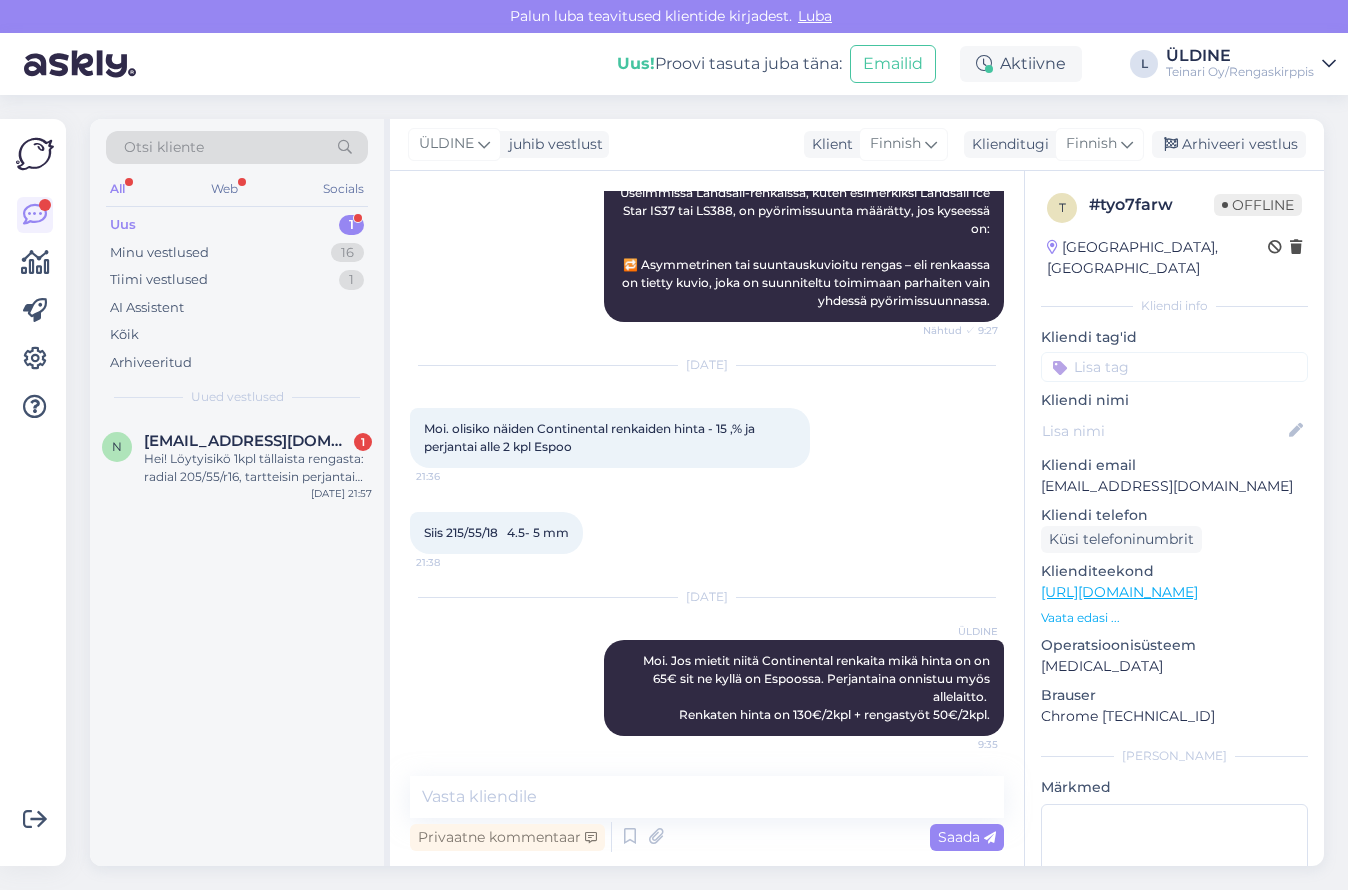scroll, scrollTop: 0, scrollLeft: 0, axis: both 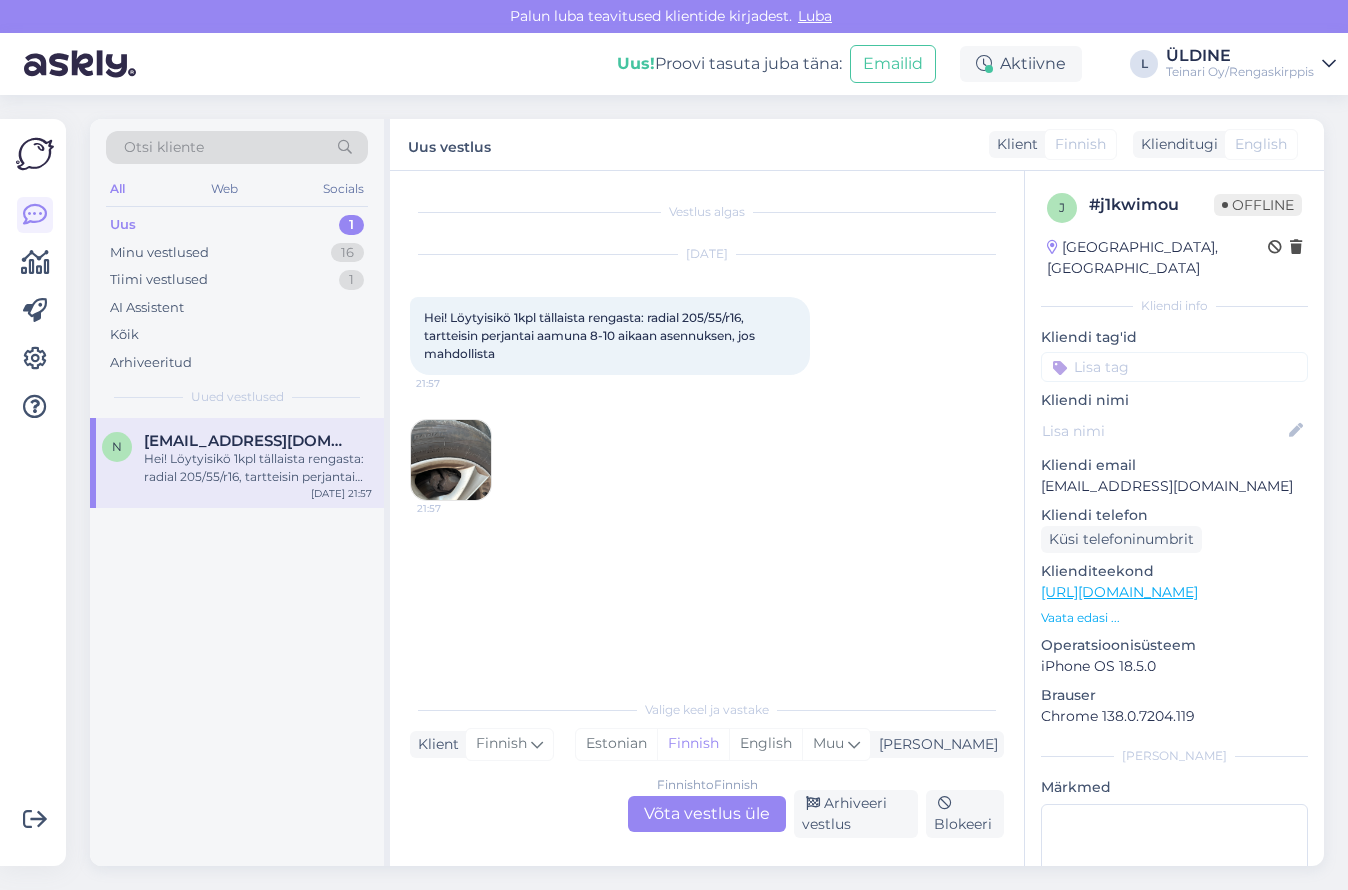 click on "Finnish  to  Finnish Võta vestlus üle" at bounding box center [707, 814] 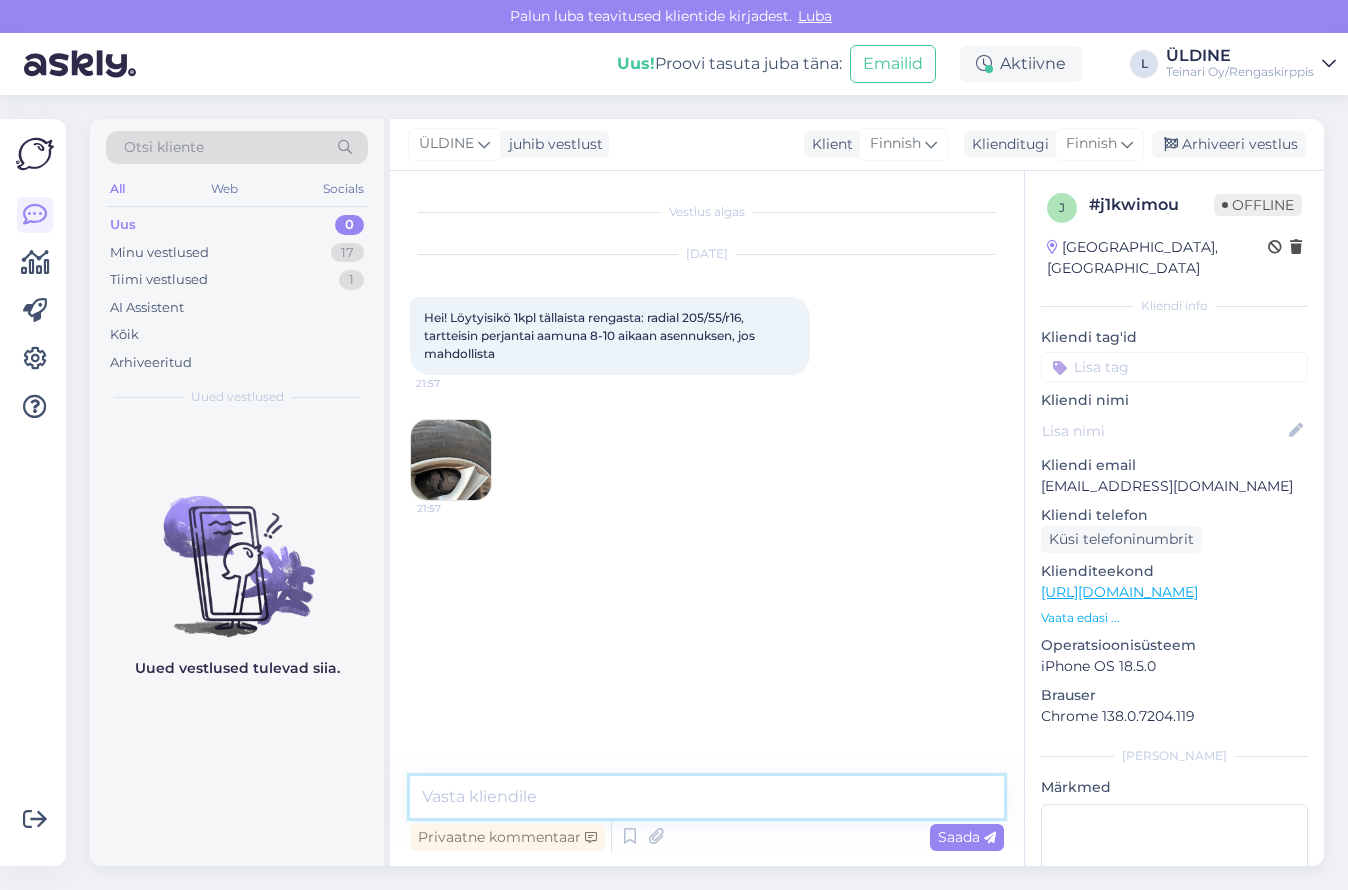click at bounding box center [707, 797] 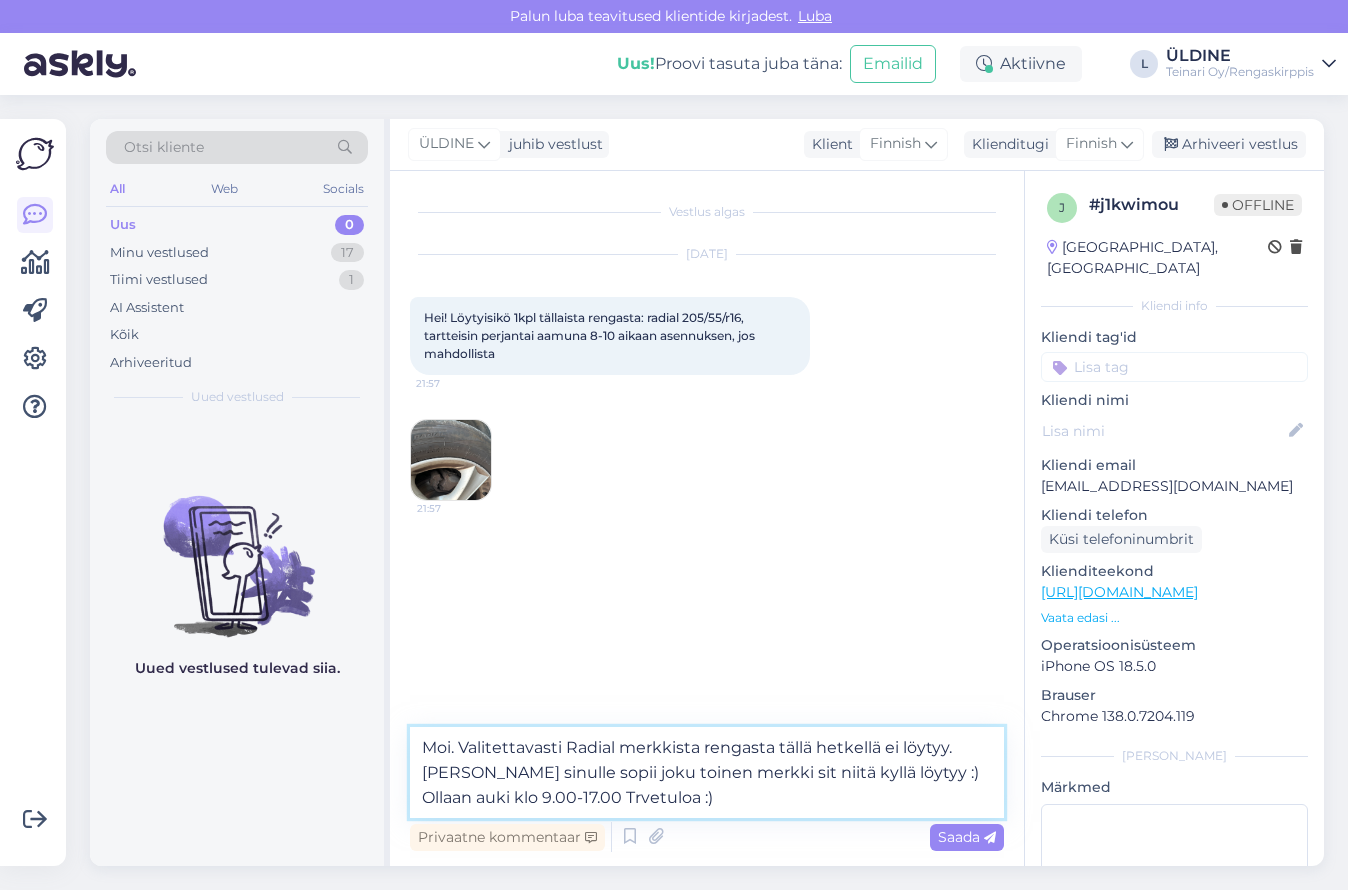 drag, startPoint x: 515, startPoint y: 794, endPoint x: 551, endPoint y: 794, distance: 36 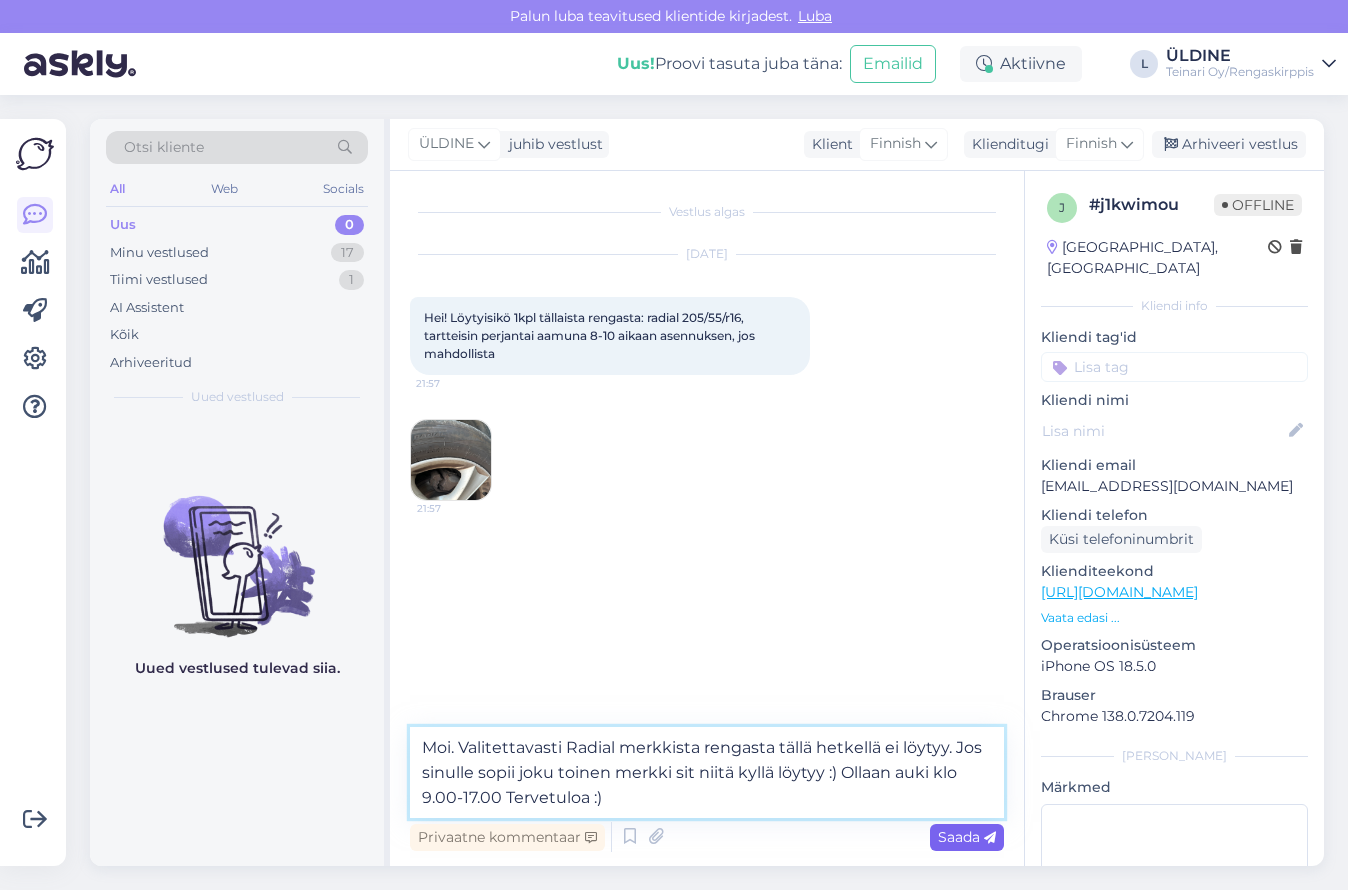 type on "Moi. Valitettavasti Radial merkkista rengasta tällä hetkellä ei löytyy. Jos sinulle sopii joku toinen merkki sit niitä kyllä löytyy :) Ollaan auki klo 9.00-17.00 Tervetuloa :)" 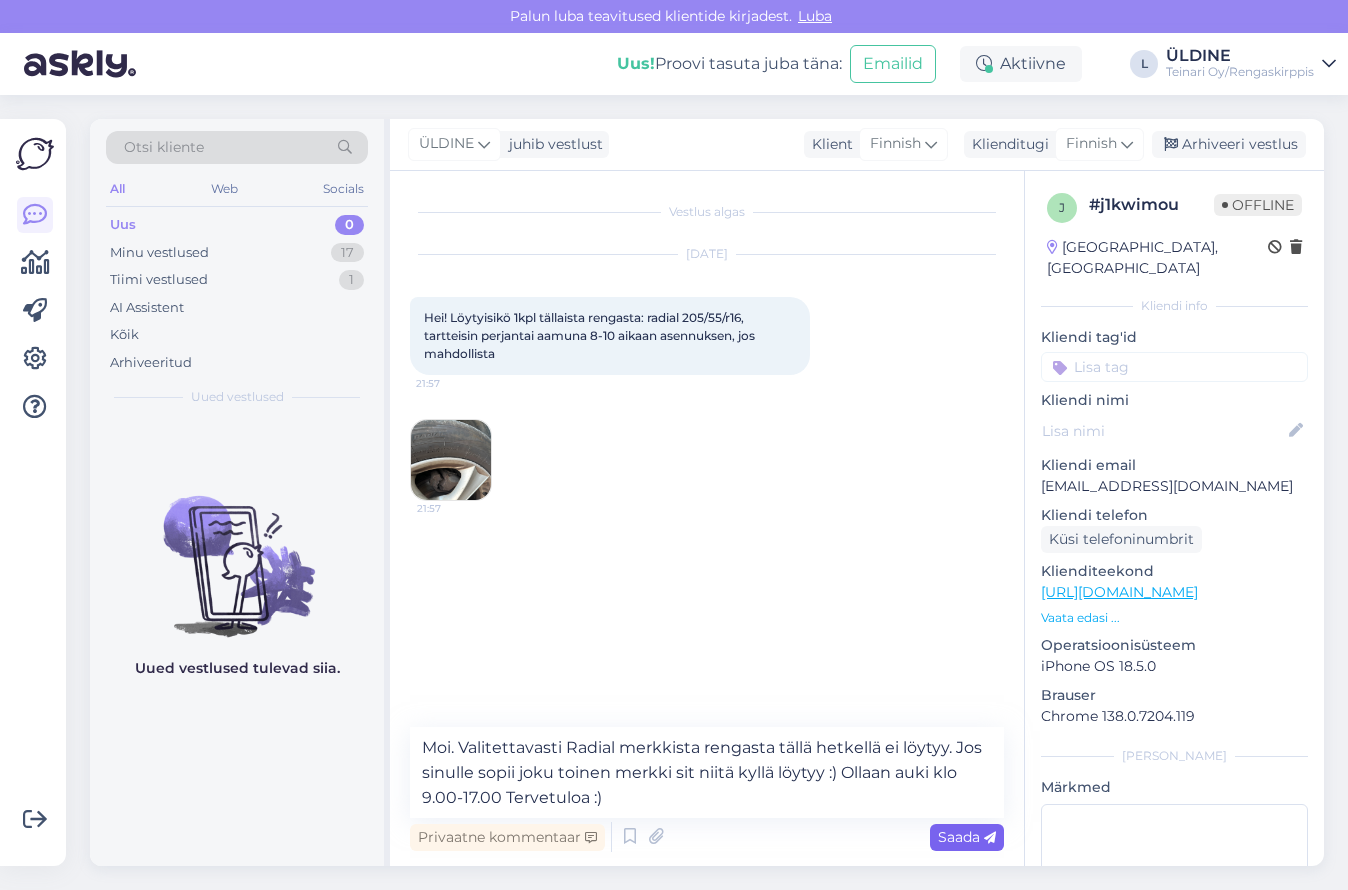 click on "Saada" at bounding box center (967, 837) 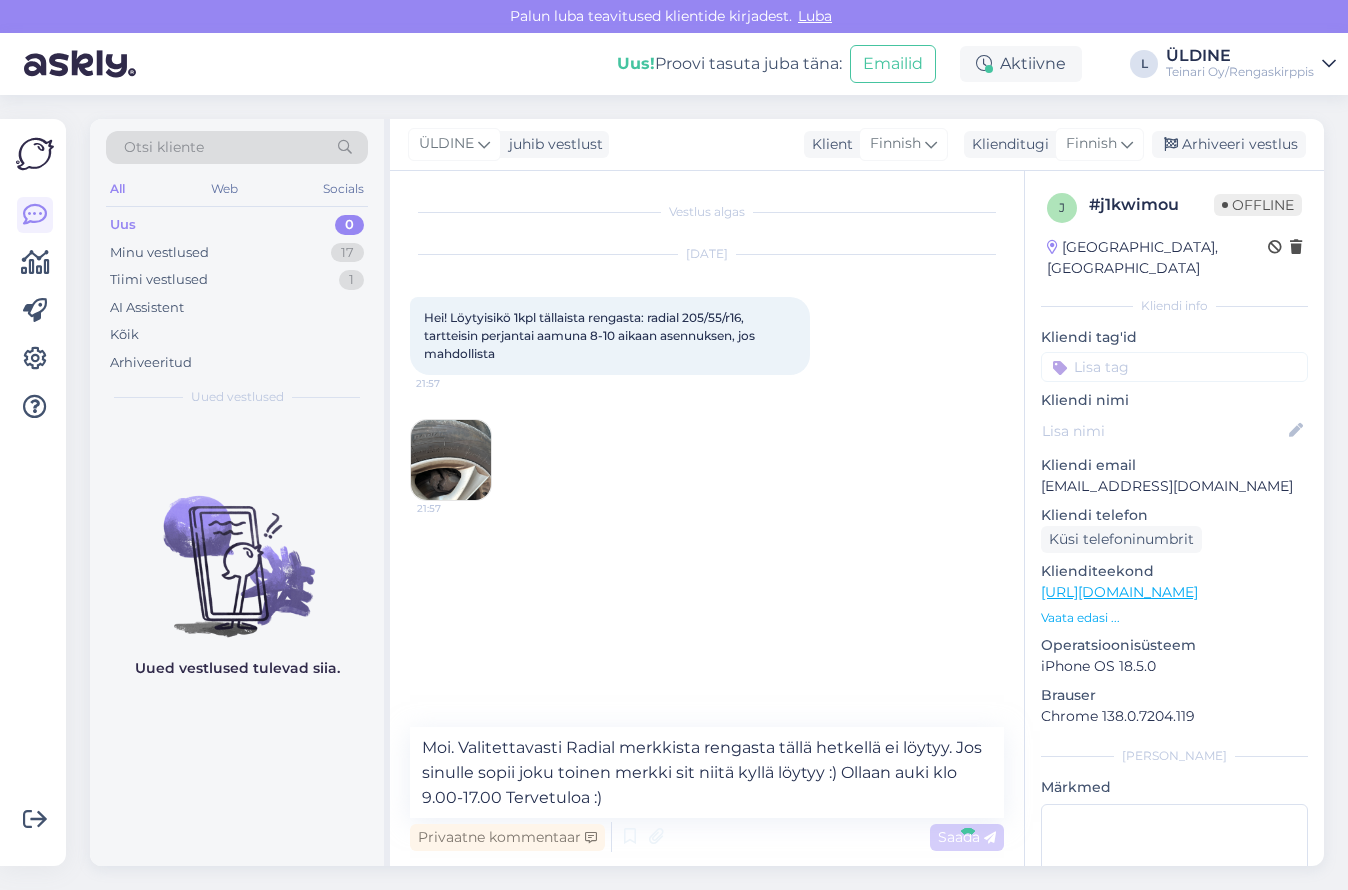 type 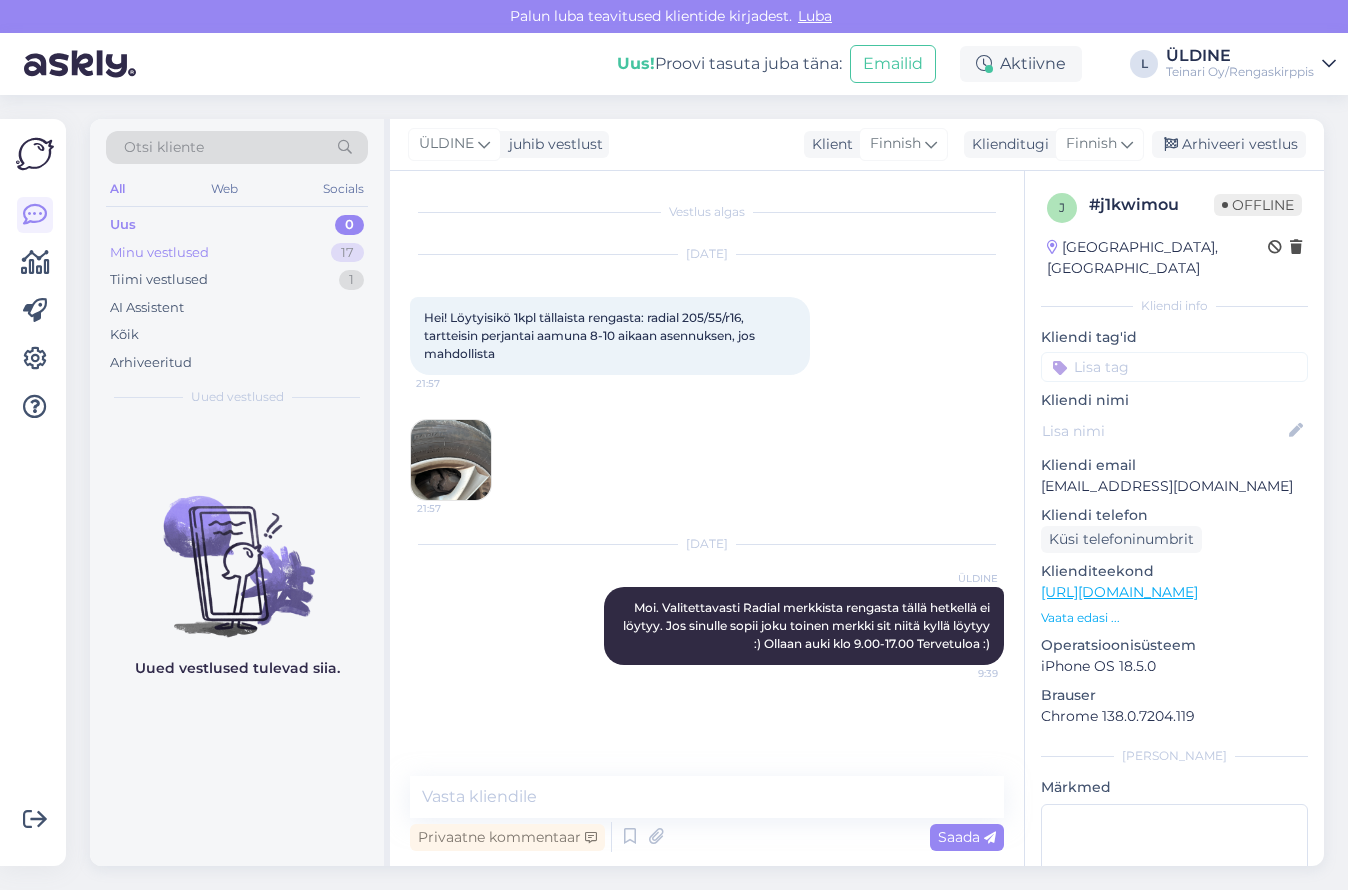 click on "Minu vestlused" at bounding box center [159, 253] 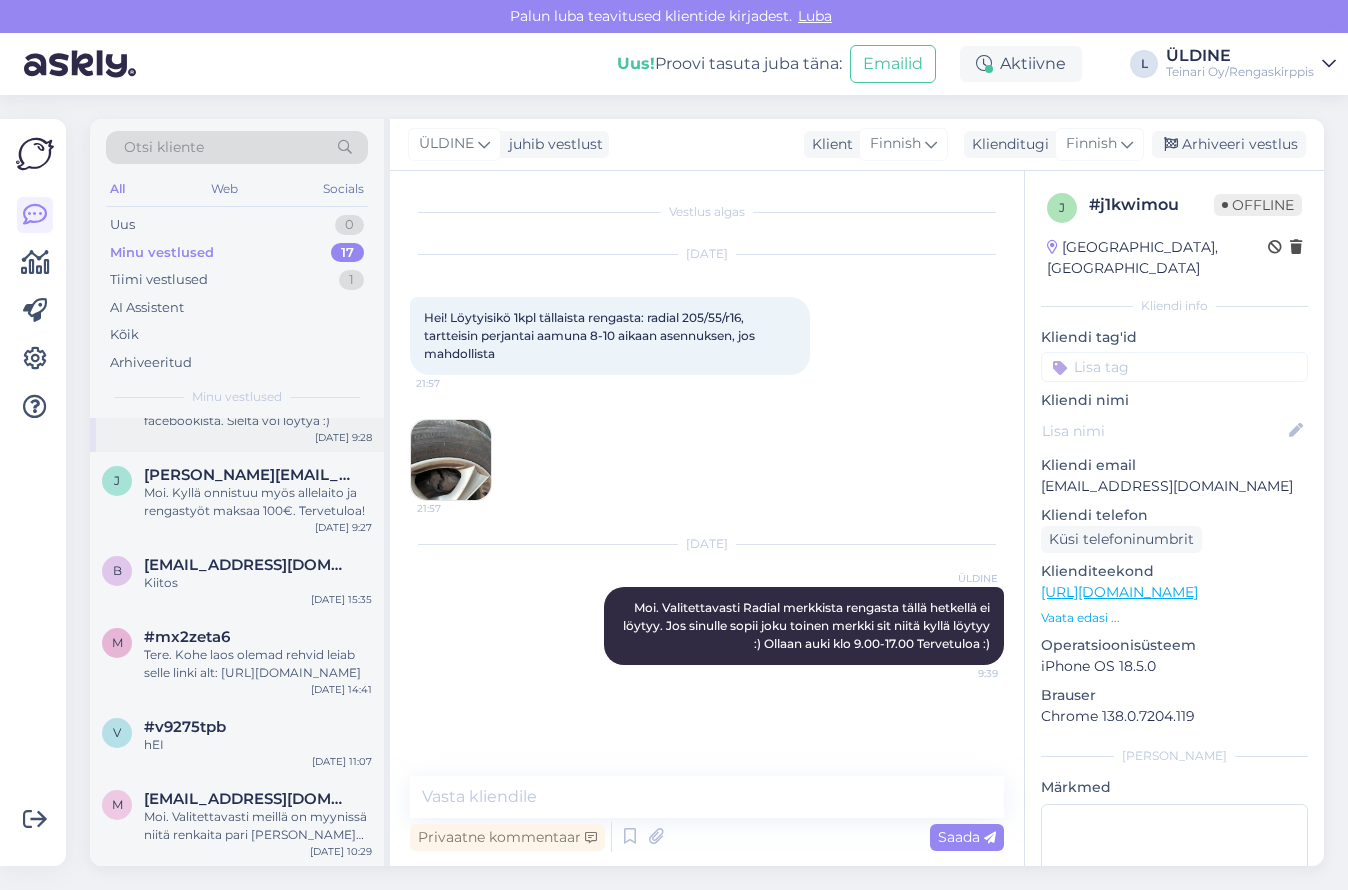 scroll, scrollTop: 974, scrollLeft: 0, axis: vertical 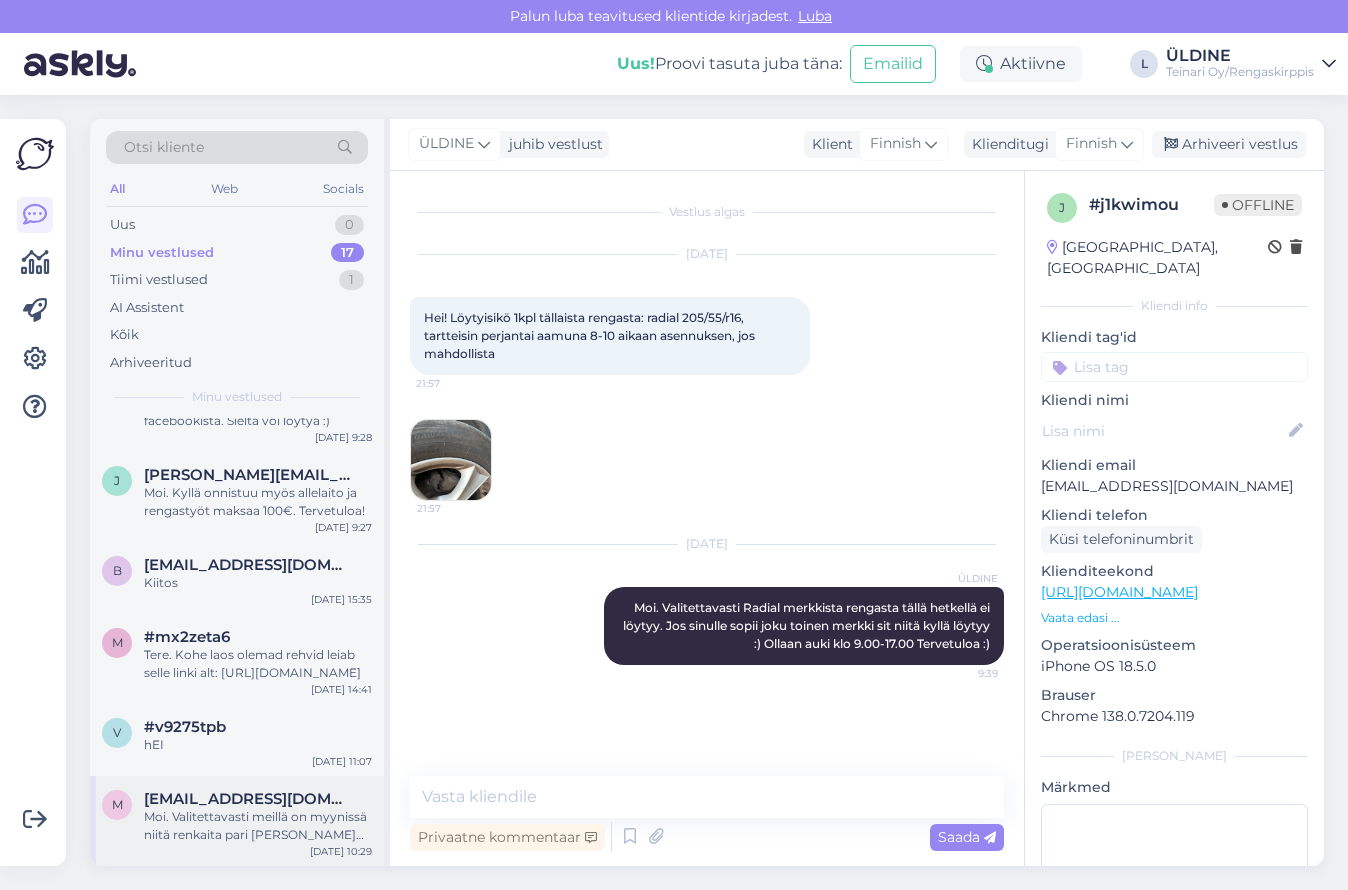 click on "Moi. Valitettavasti meillä on myynissä niitä renkaita pari [PERSON_NAME] pystyy rikkomaan paria. Muuteen tottakai rengasvaihto onnistuu keskiviikona. Toimipiste aukea klo 9,00 Tervetuloa!" at bounding box center [258, 826] 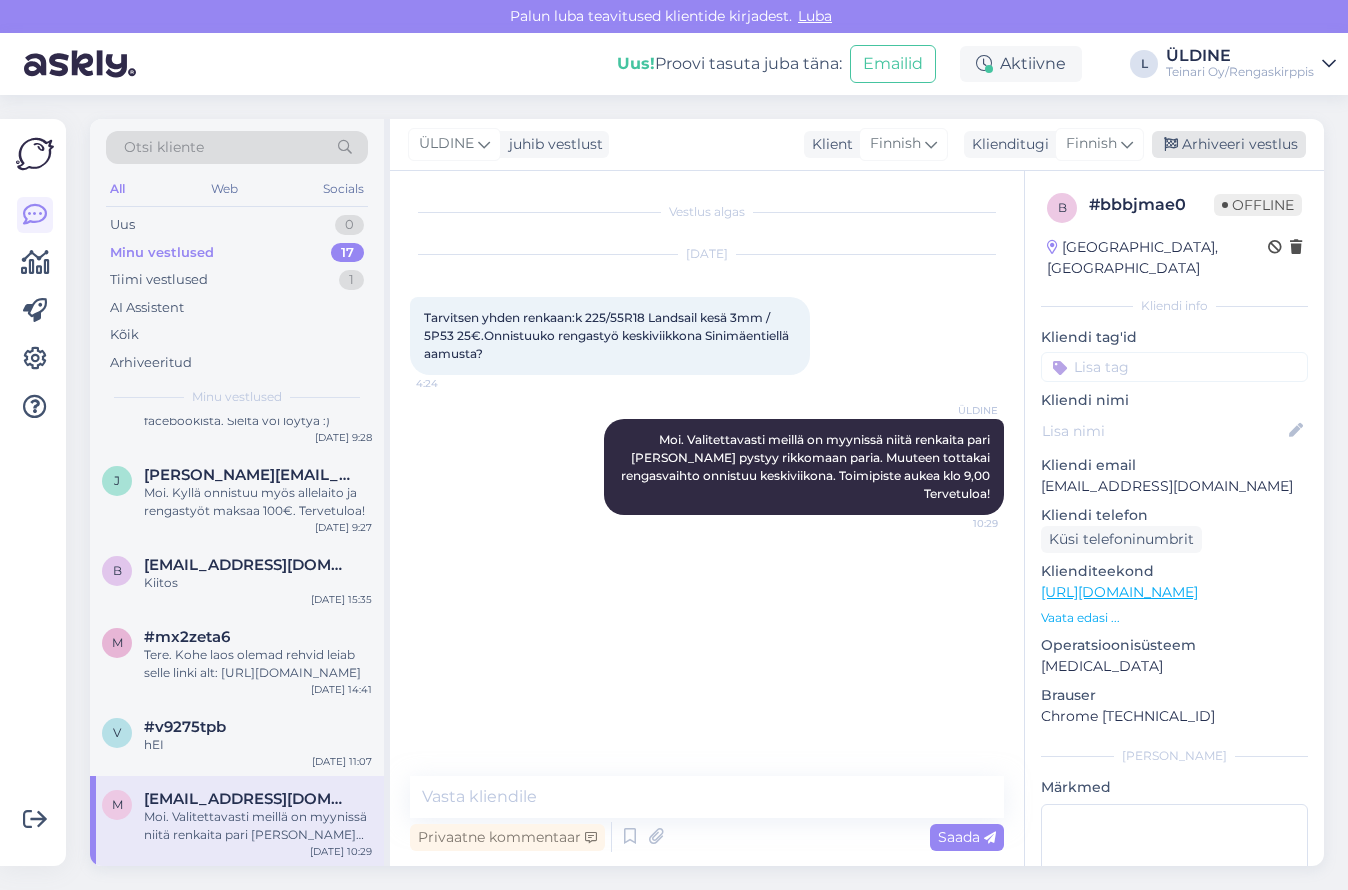 click on "Arhiveeri vestlus" at bounding box center (1229, 144) 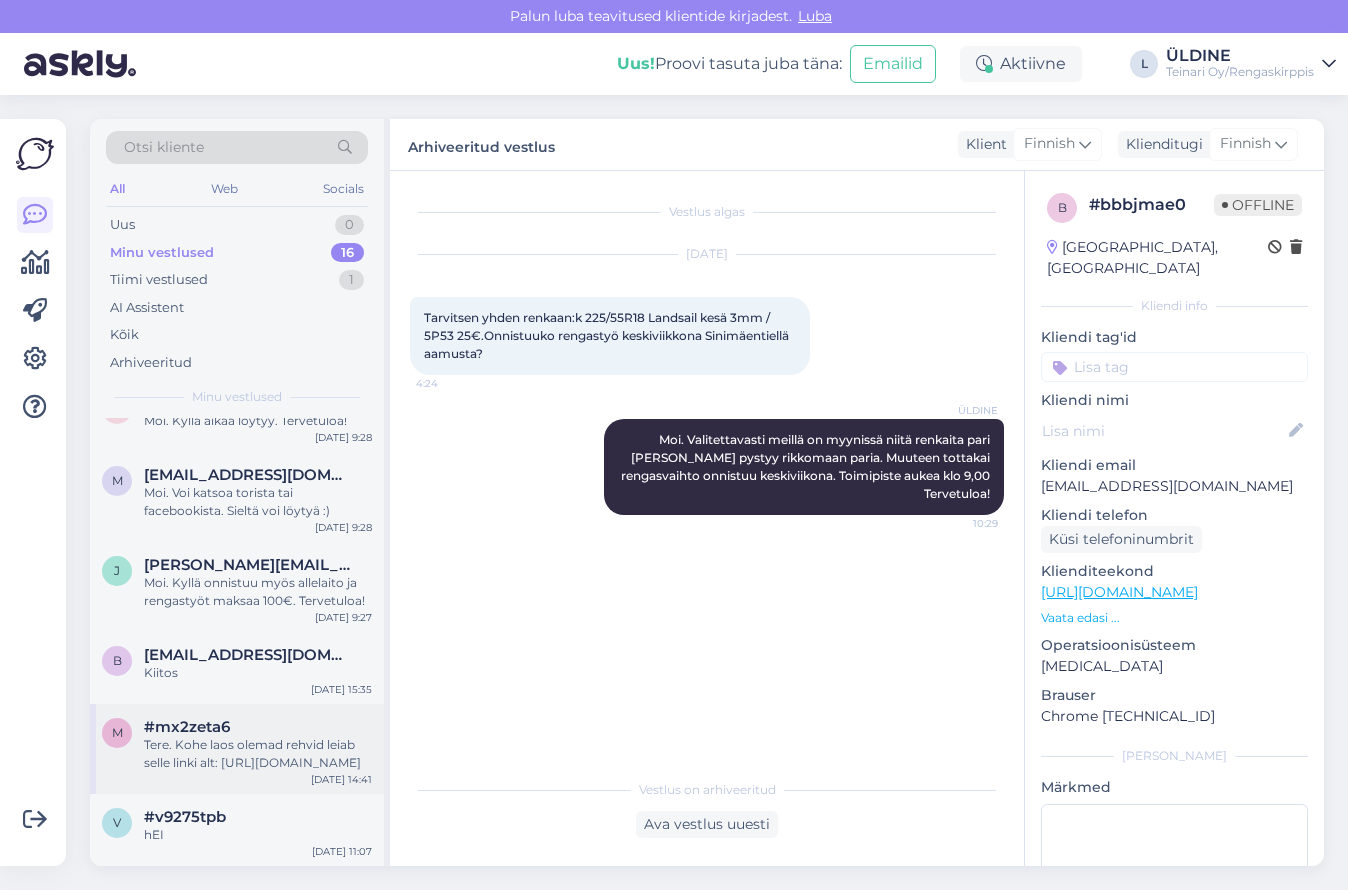 scroll, scrollTop: 884, scrollLeft: 0, axis: vertical 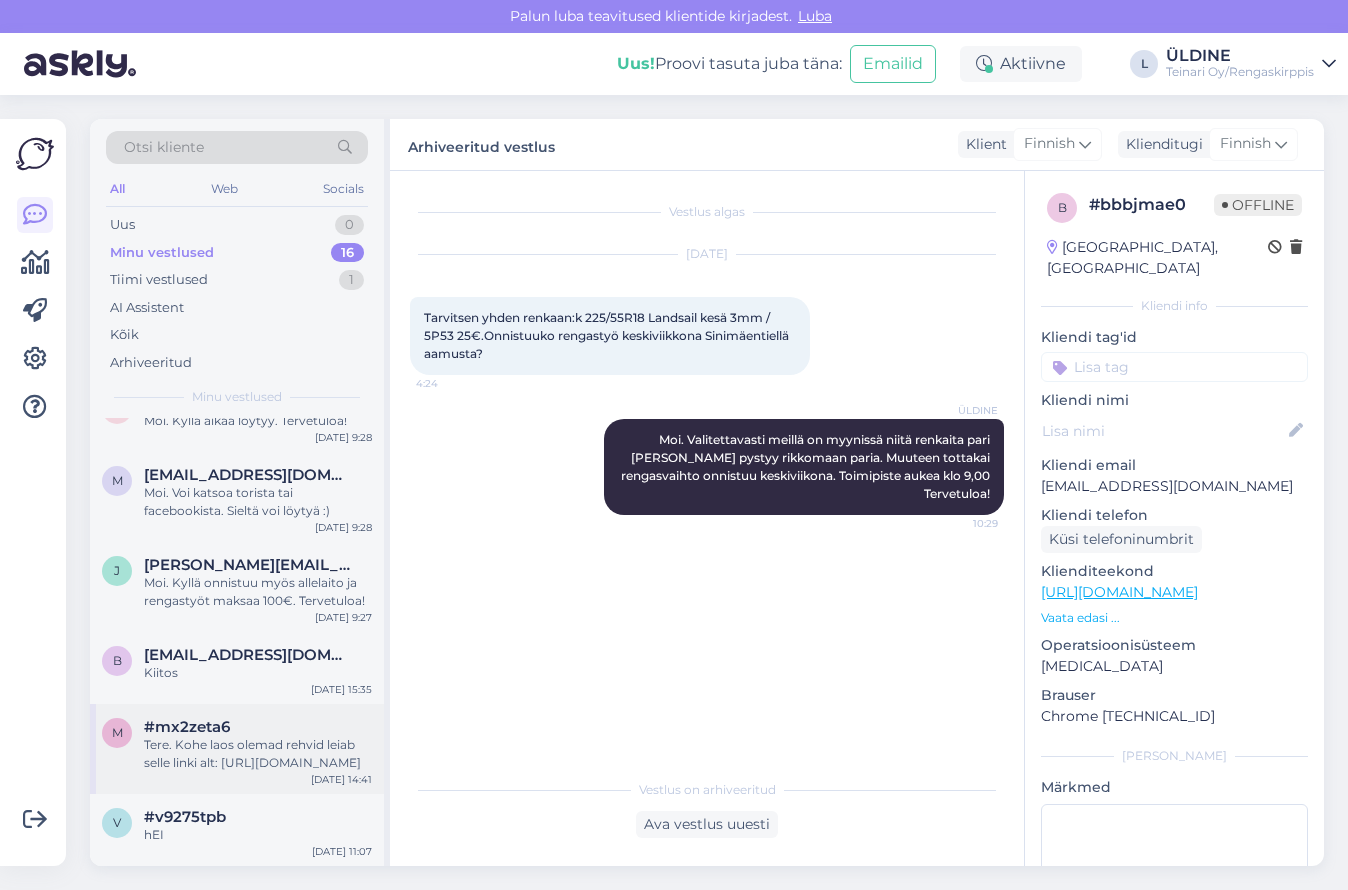 click on "Tere. Kohe laos olemad rehvid leiab selle linki alt: [URL][DOMAIN_NAME]" at bounding box center (258, 754) 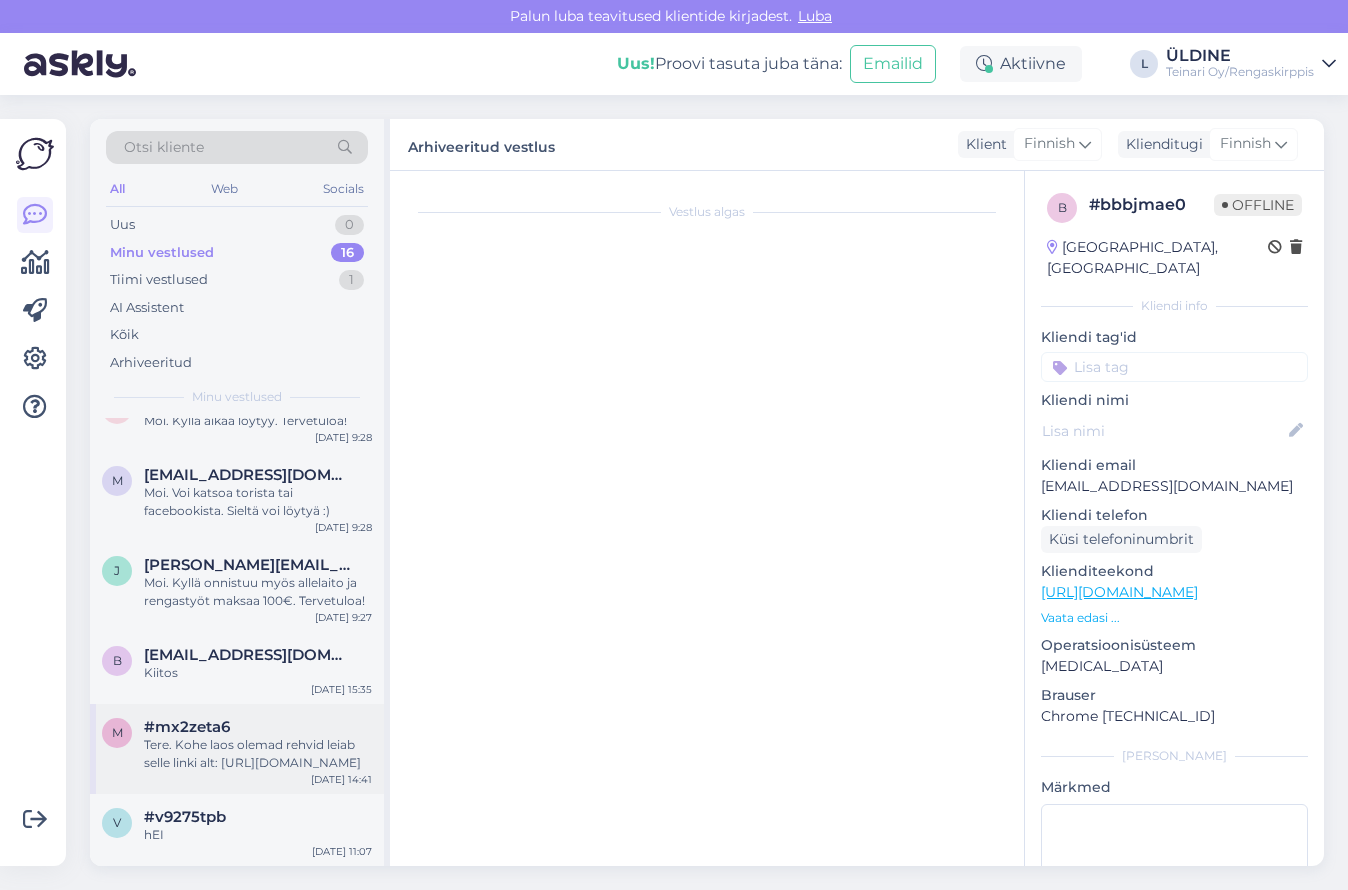 scroll, scrollTop: 1, scrollLeft: 0, axis: vertical 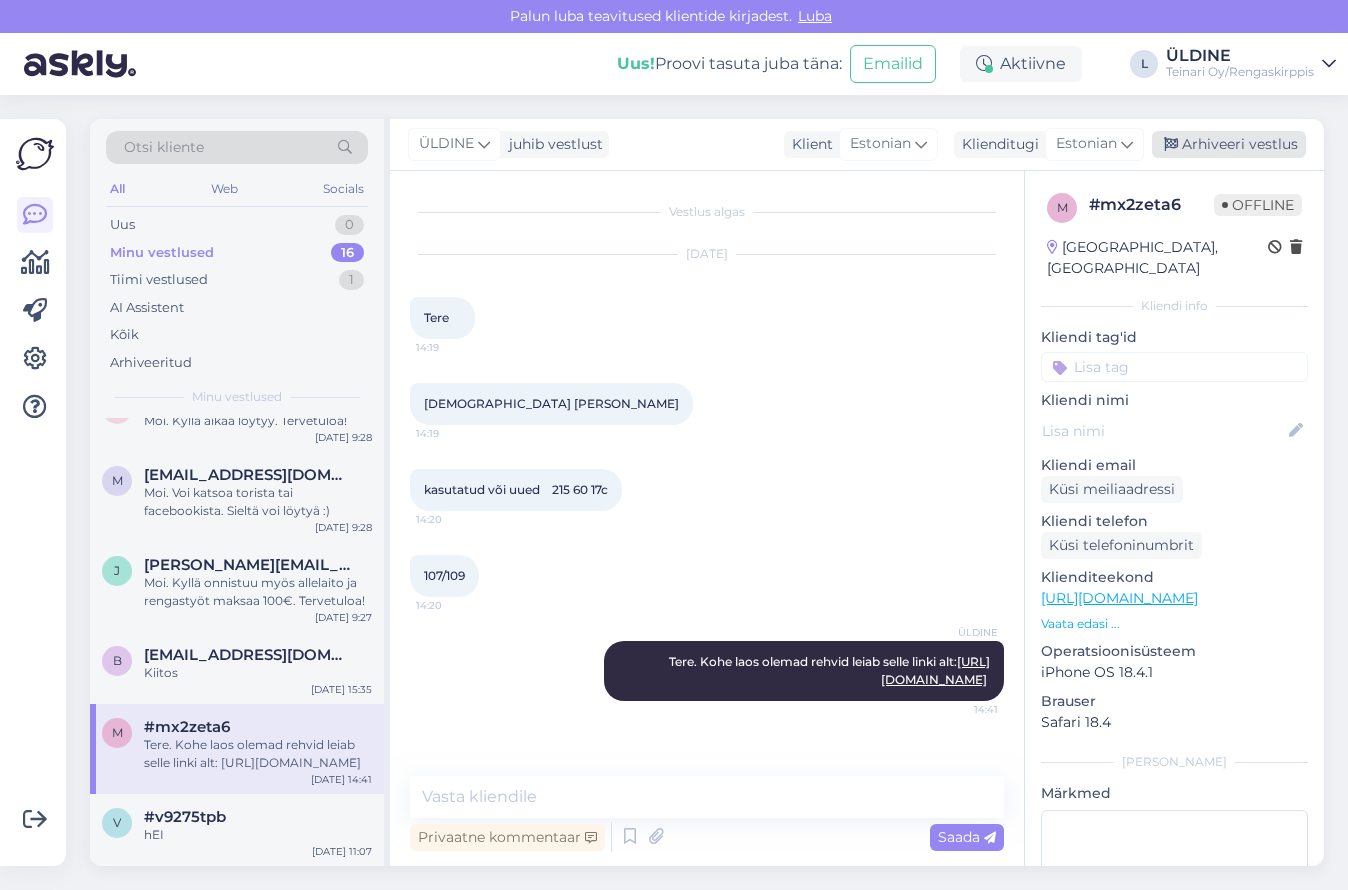 click on "Arhiveeri vestlus" at bounding box center (1229, 144) 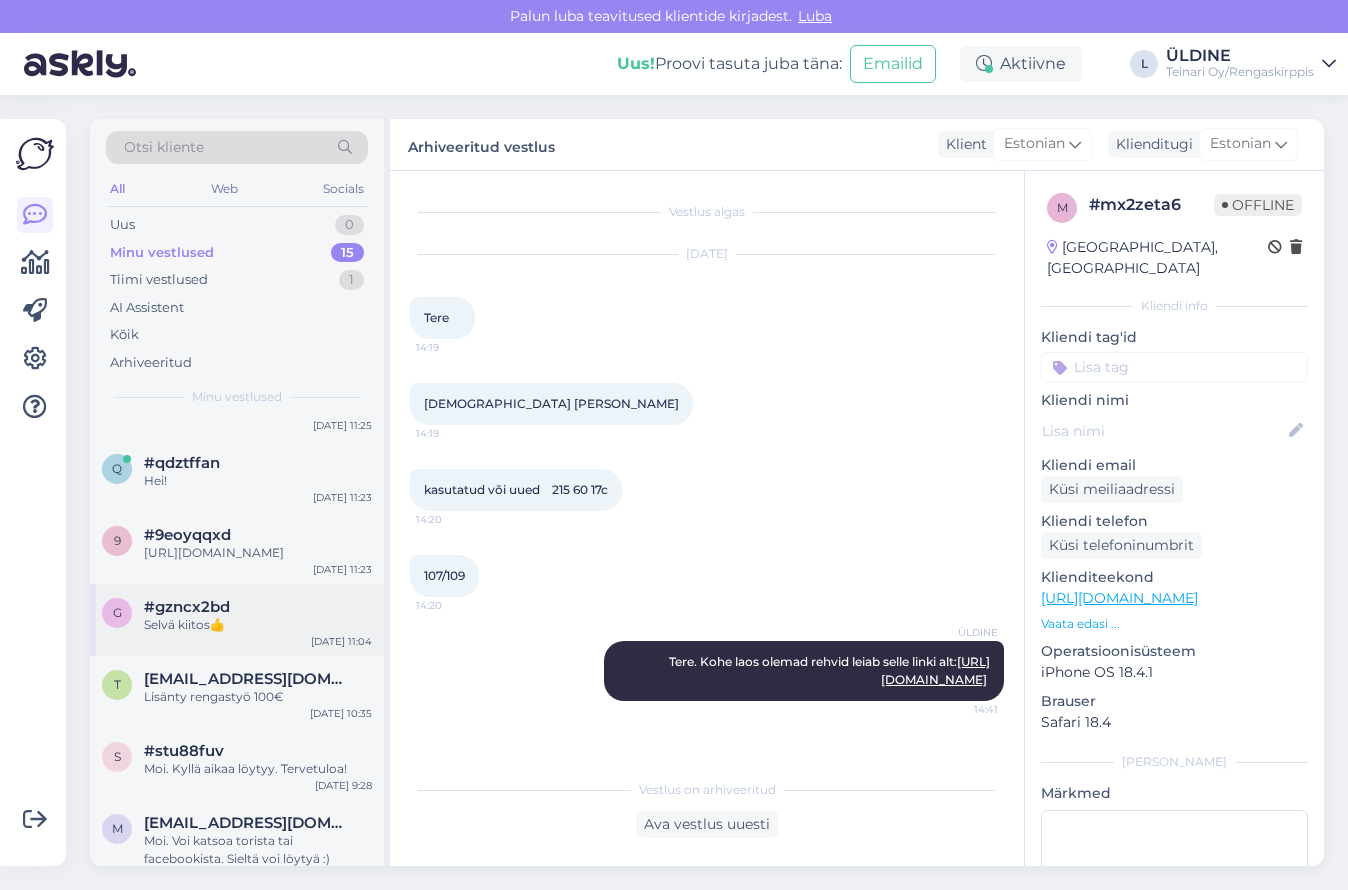 scroll, scrollTop: 794, scrollLeft: 0, axis: vertical 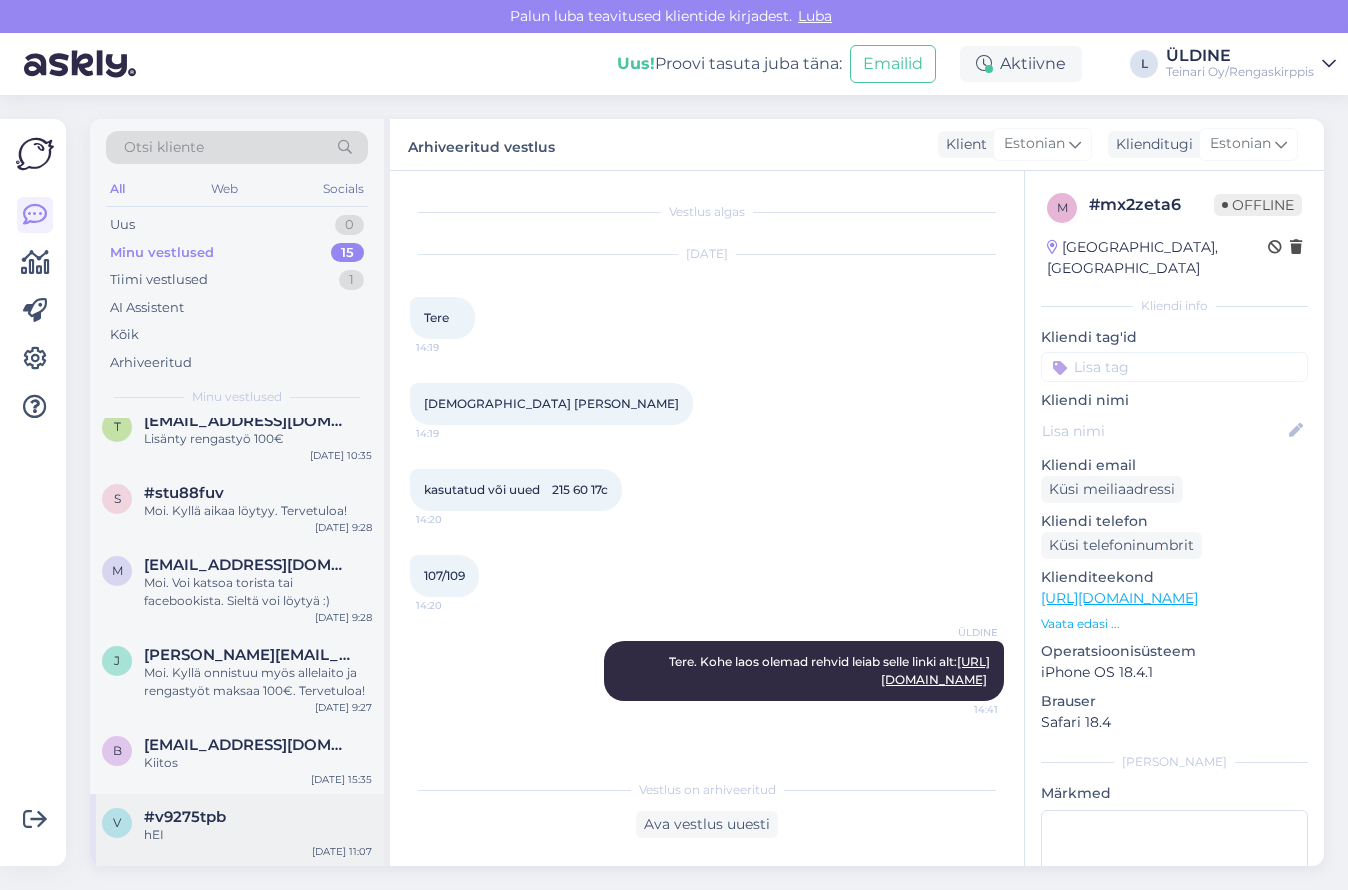click on "#v9275tpb" at bounding box center (258, 817) 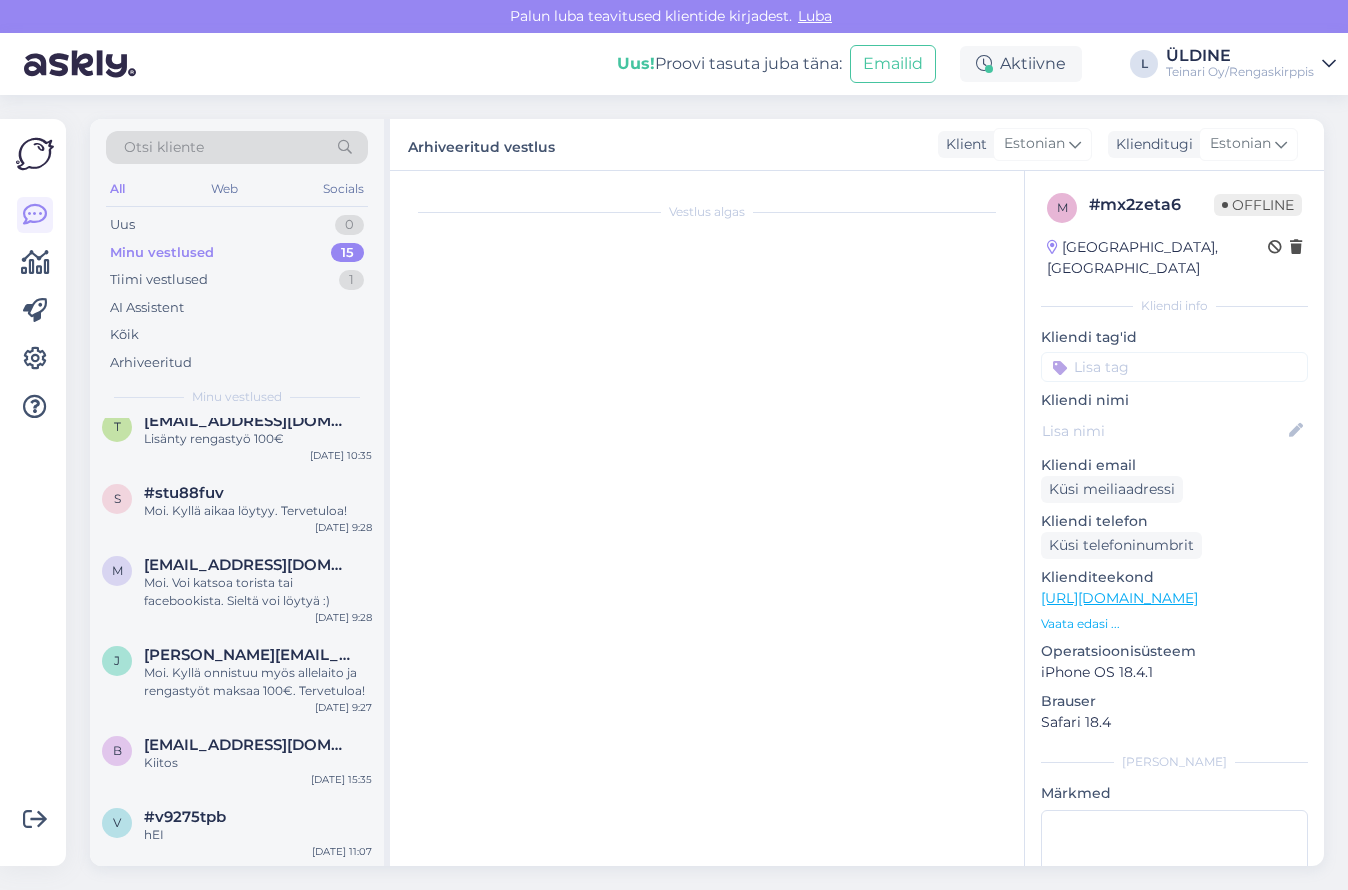 scroll, scrollTop: 497, scrollLeft: 0, axis: vertical 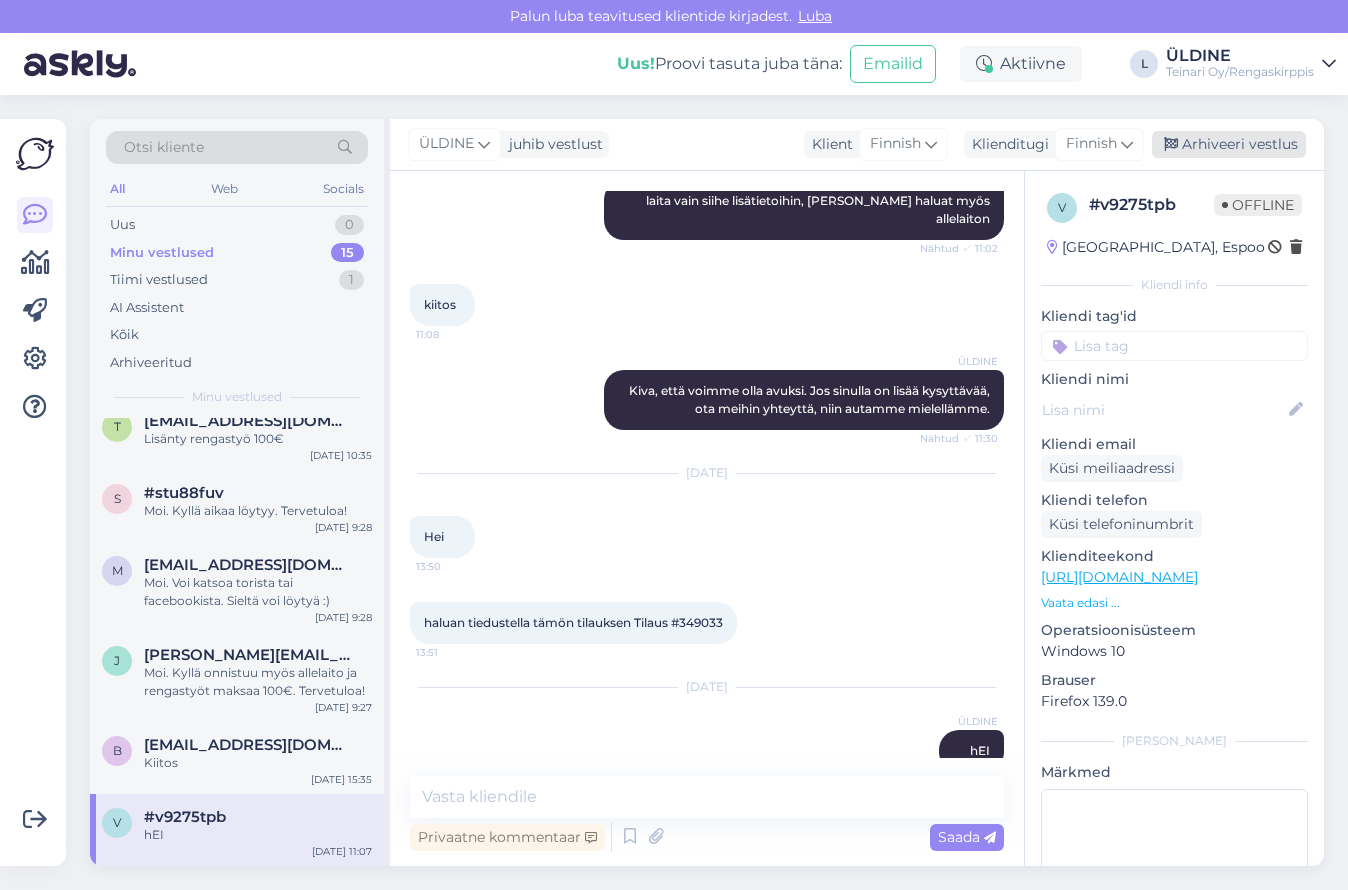 drag, startPoint x: 1237, startPoint y: 138, endPoint x: 1247, endPoint y: 137, distance: 10.049875 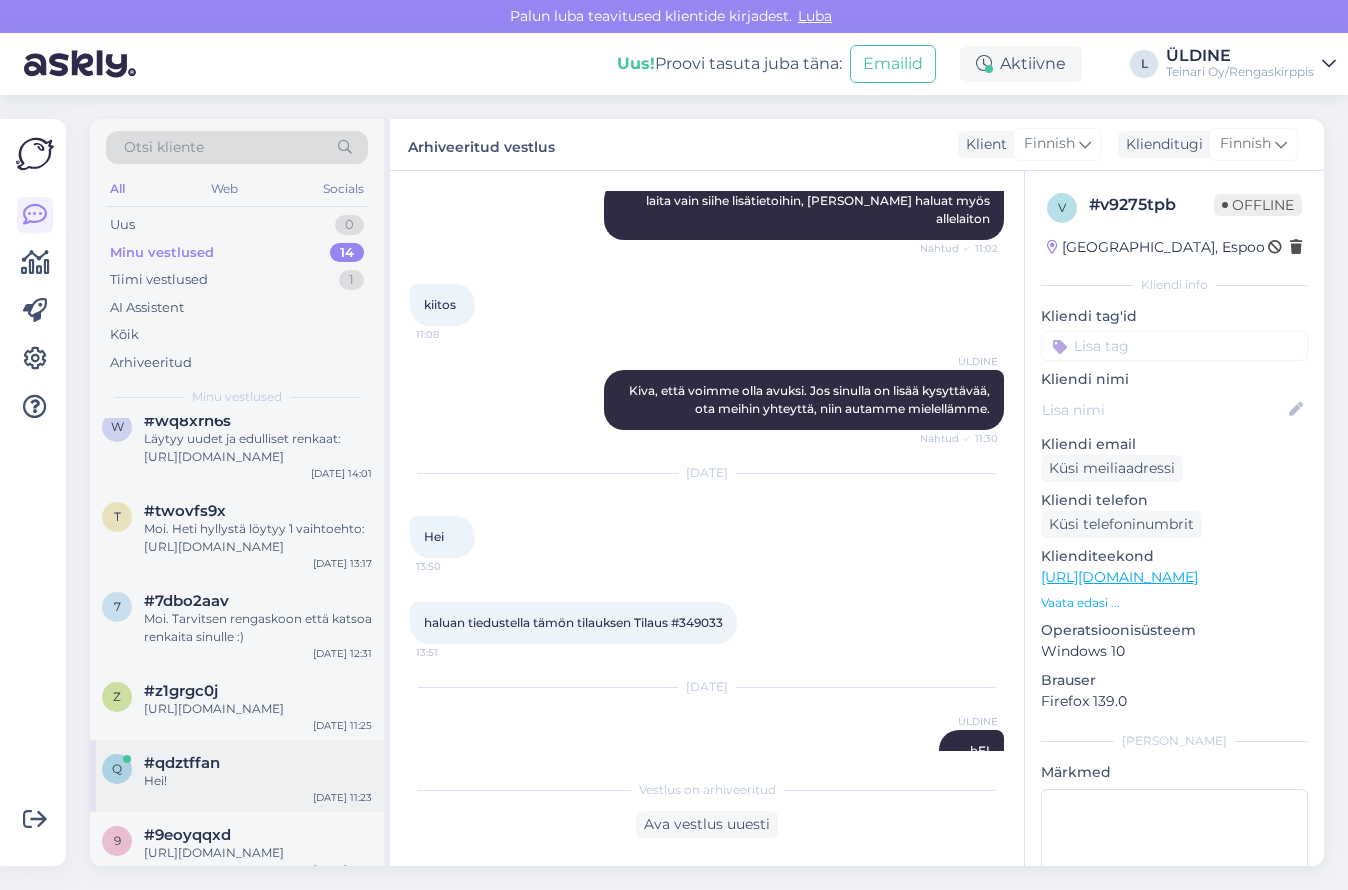 scroll, scrollTop: 722, scrollLeft: 0, axis: vertical 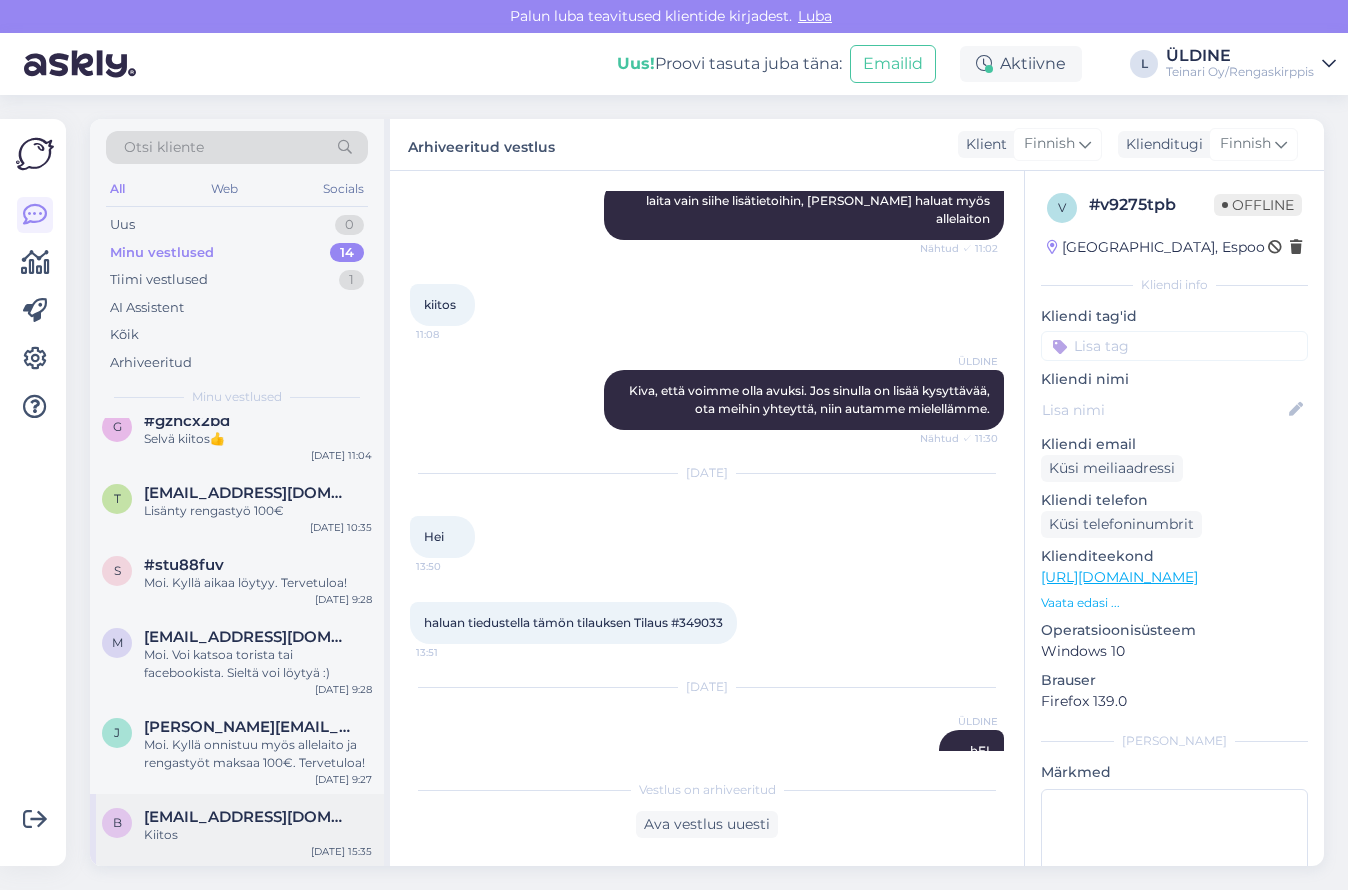 click on "[EMAIL_ADDRESS][DOMAIN_NAME]" at bounding box center [248, 817] 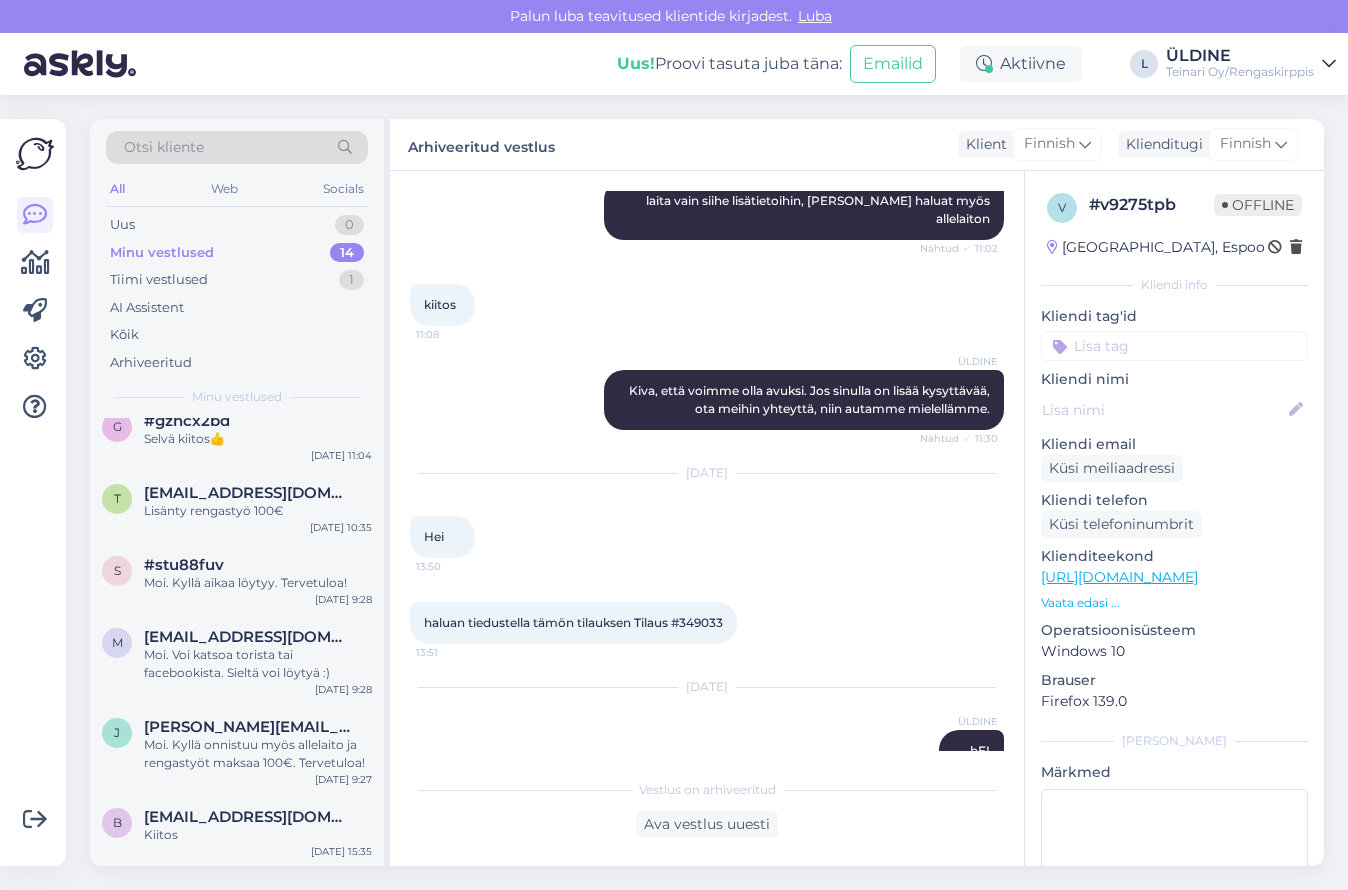 scroll, scrollTop: 0, scrollLeft: 0, axis: both 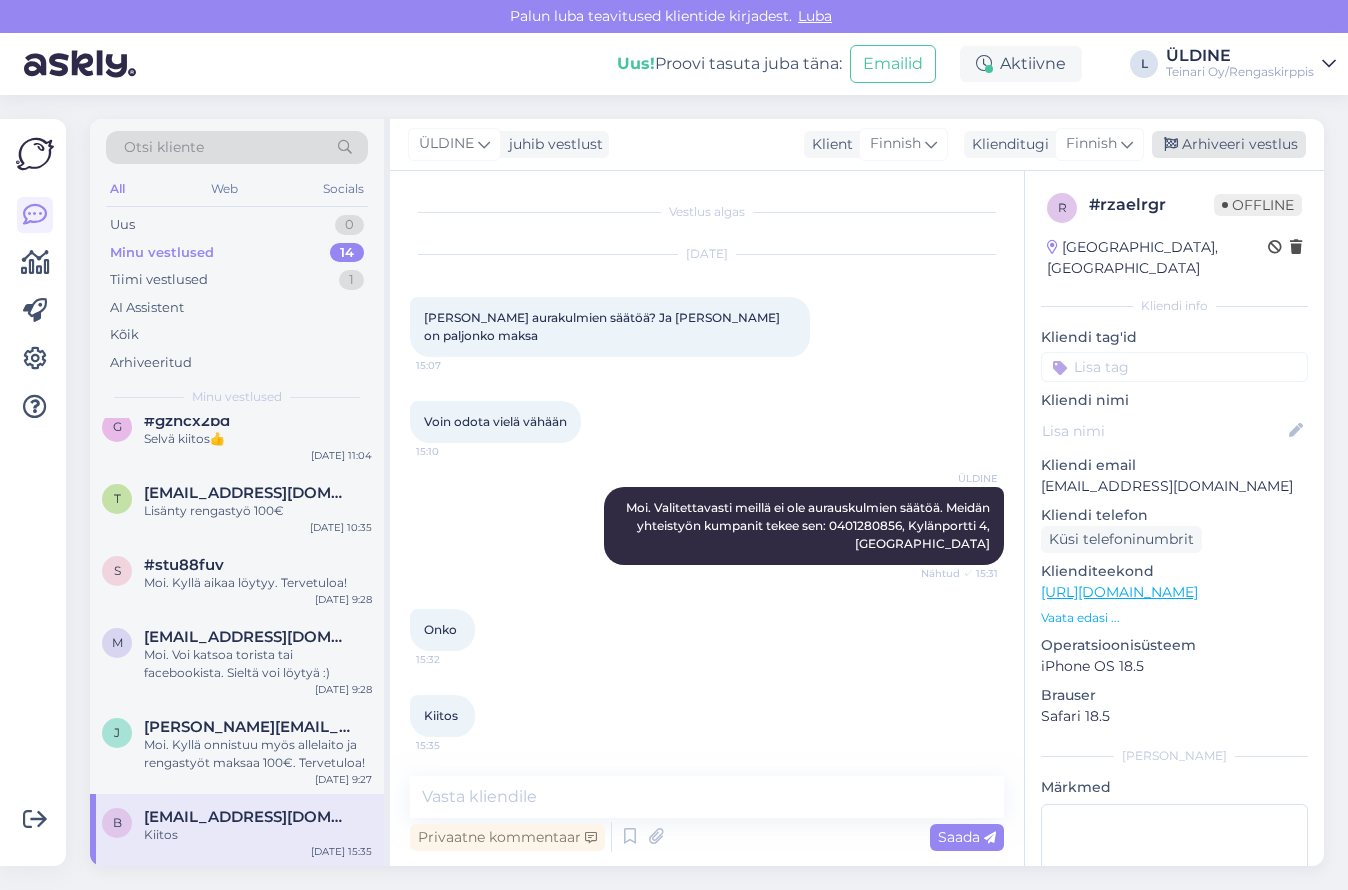 click on "Arhiveeri vestlus" at bounding box center [1229, 144] 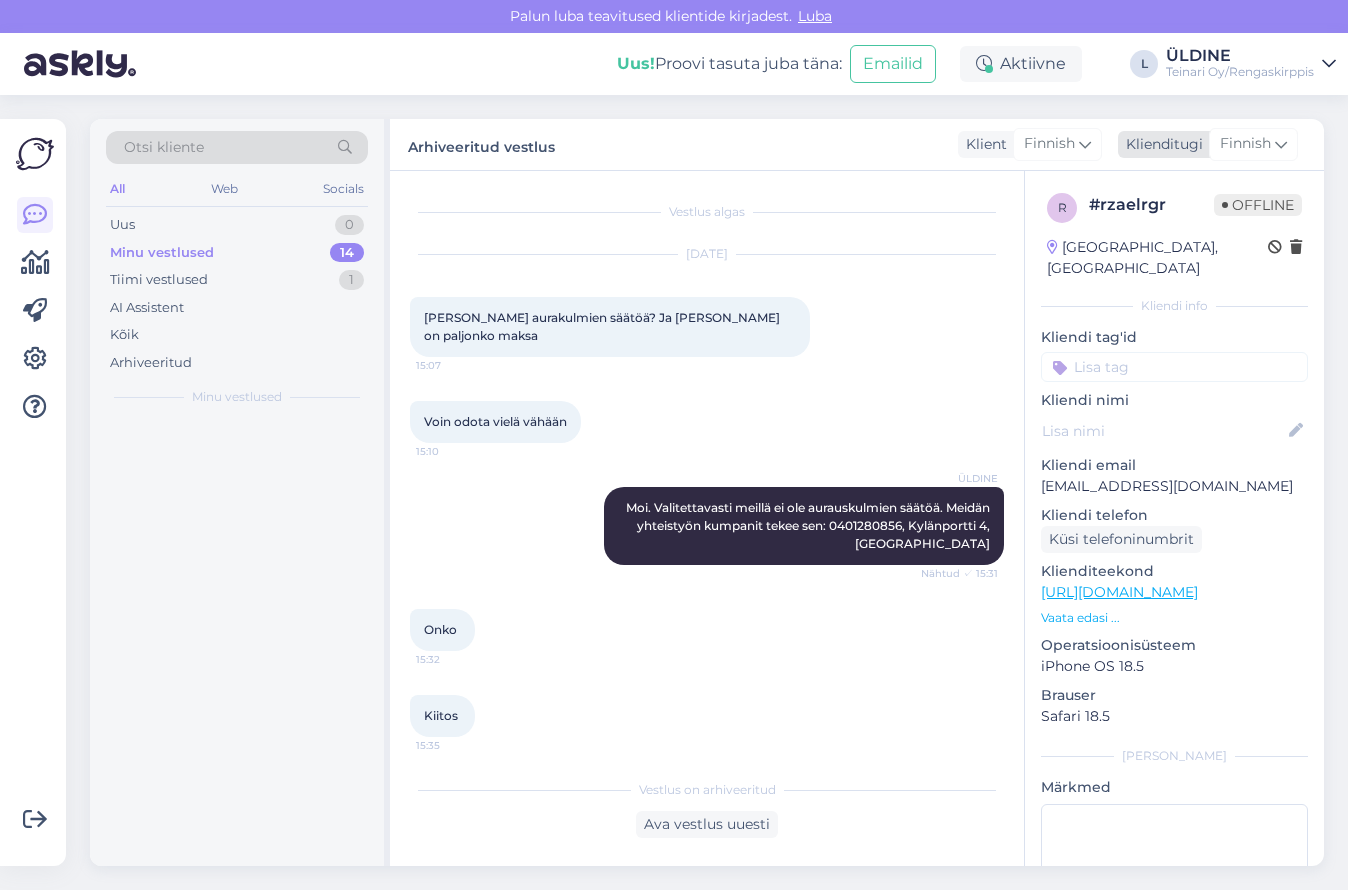 scroll, scrollTop: 0, scrollLeft: 0, axis: both 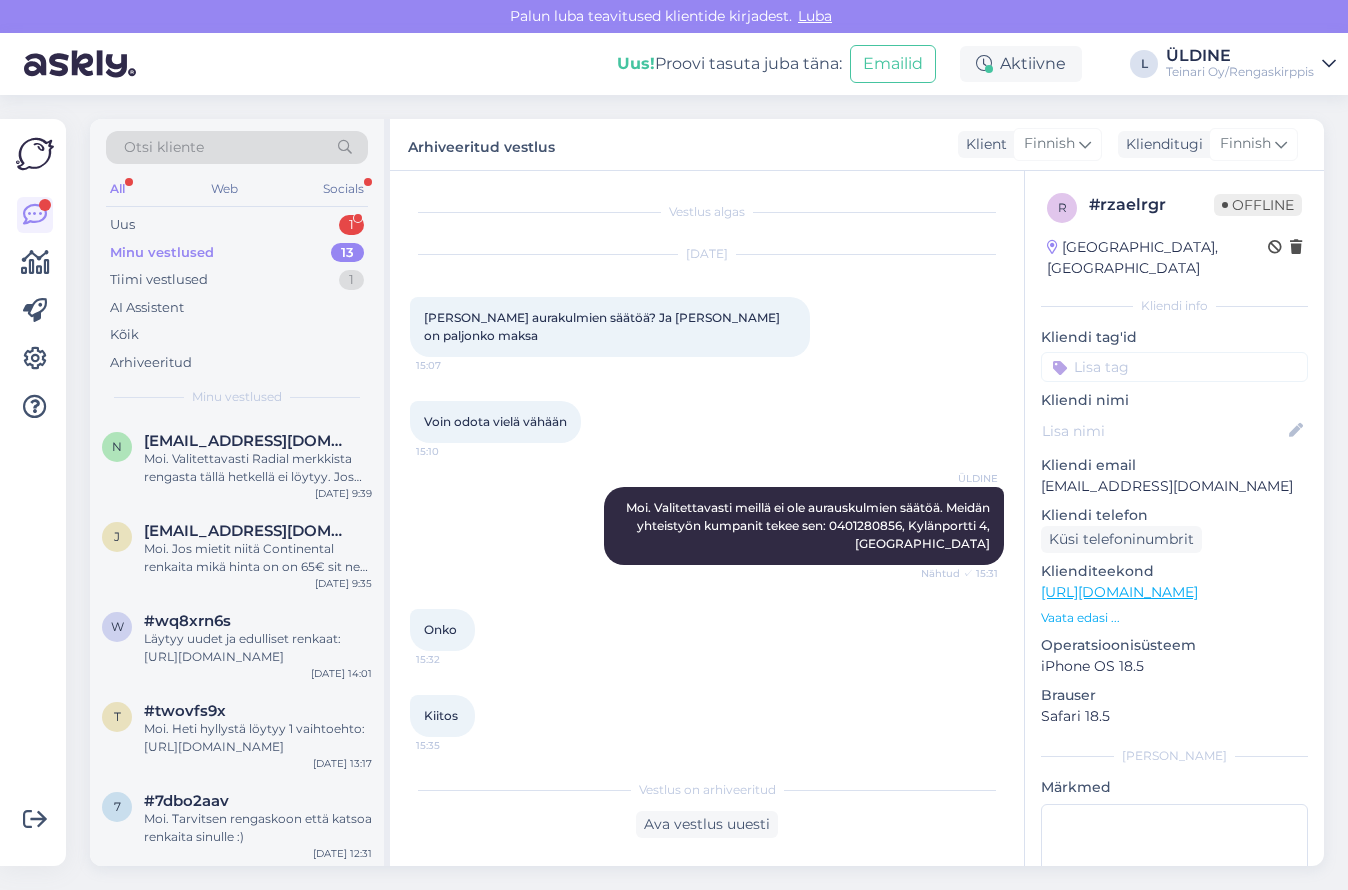click on "Minu vestlused" at bounding box center (162, 253) 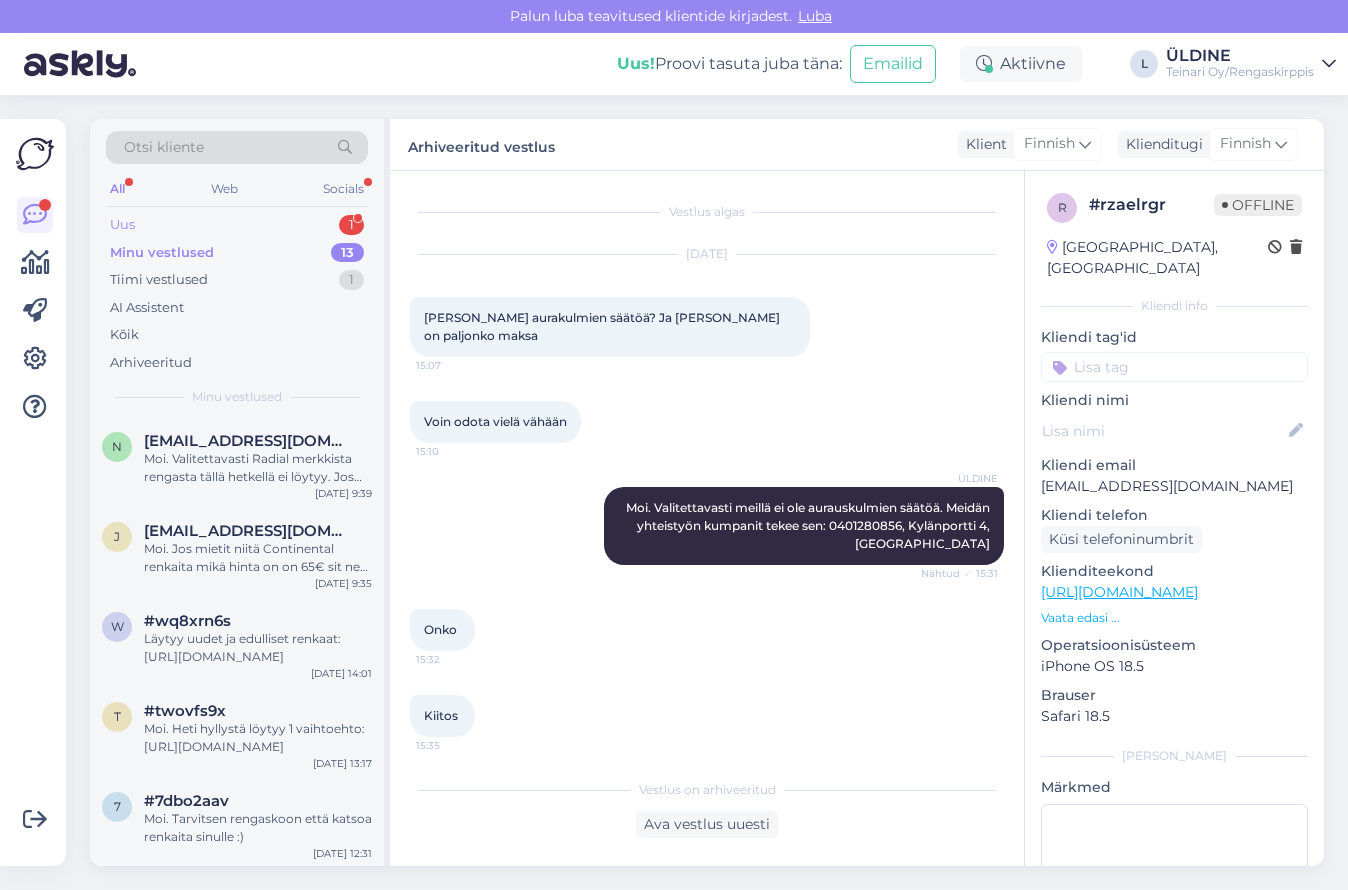 click on "Uus" at bounding box center [122, 225] 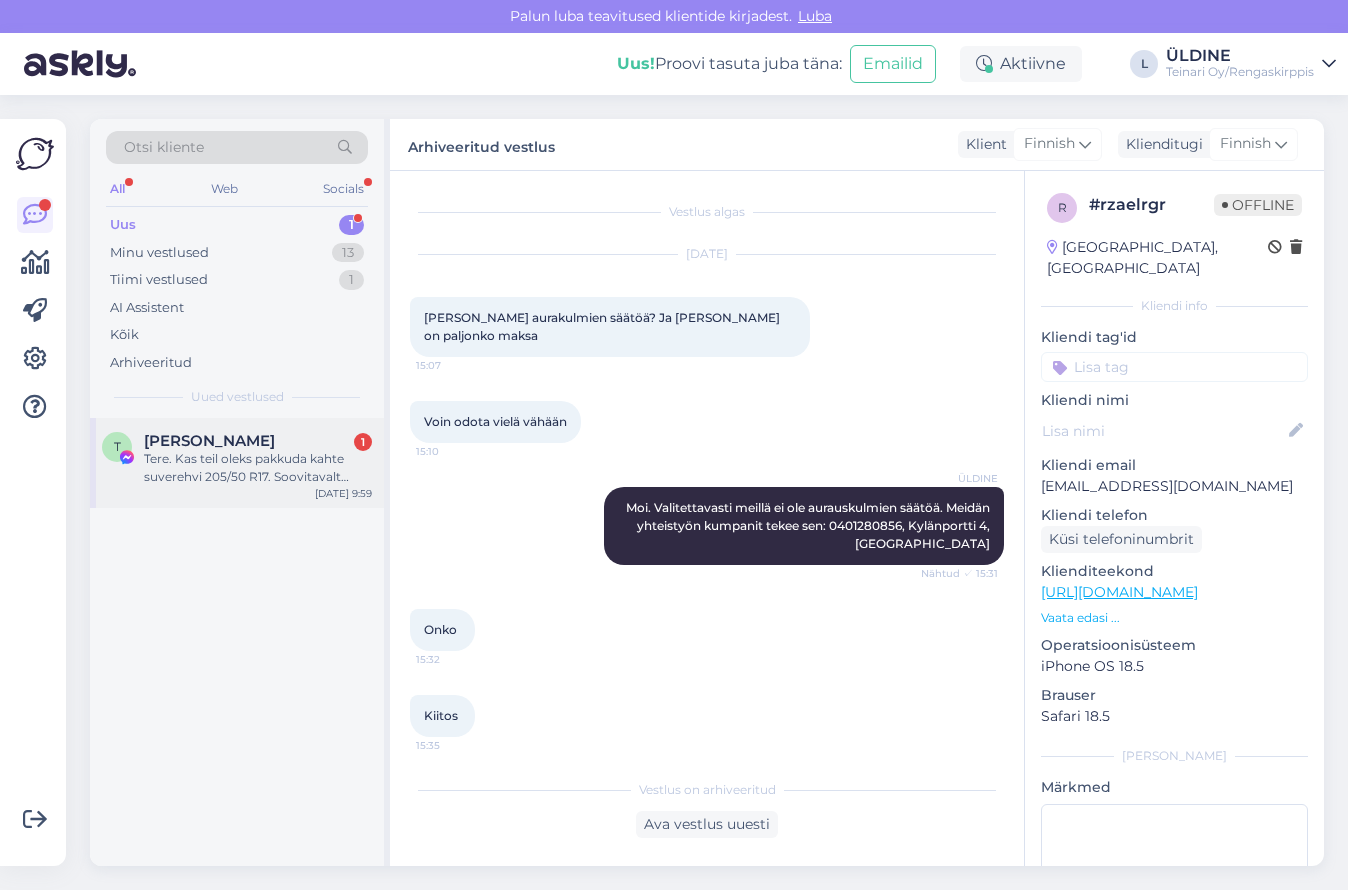 click on "Tere. Kas teil oleks pakkuda kahte suverehvi 205/50 R17.   Soovitavalt kasutatud ja võimalikult odavat. Tervitades, [GEOGRAPHIC_DATA]" at bounding box center (258, 468) 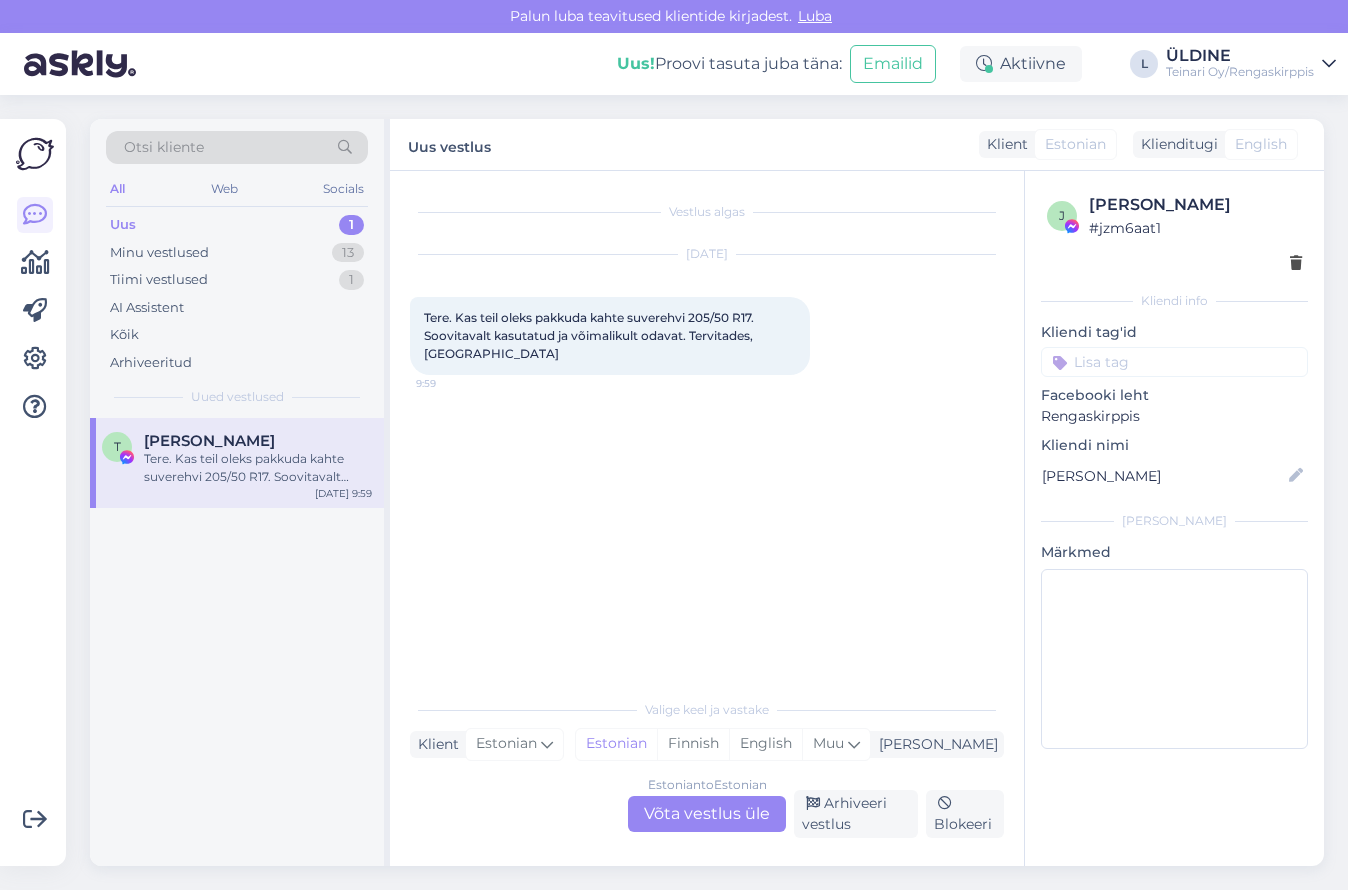 click on "Estonian  to  Estonian Võta vestlus üle" at bounding box center (707, 814) 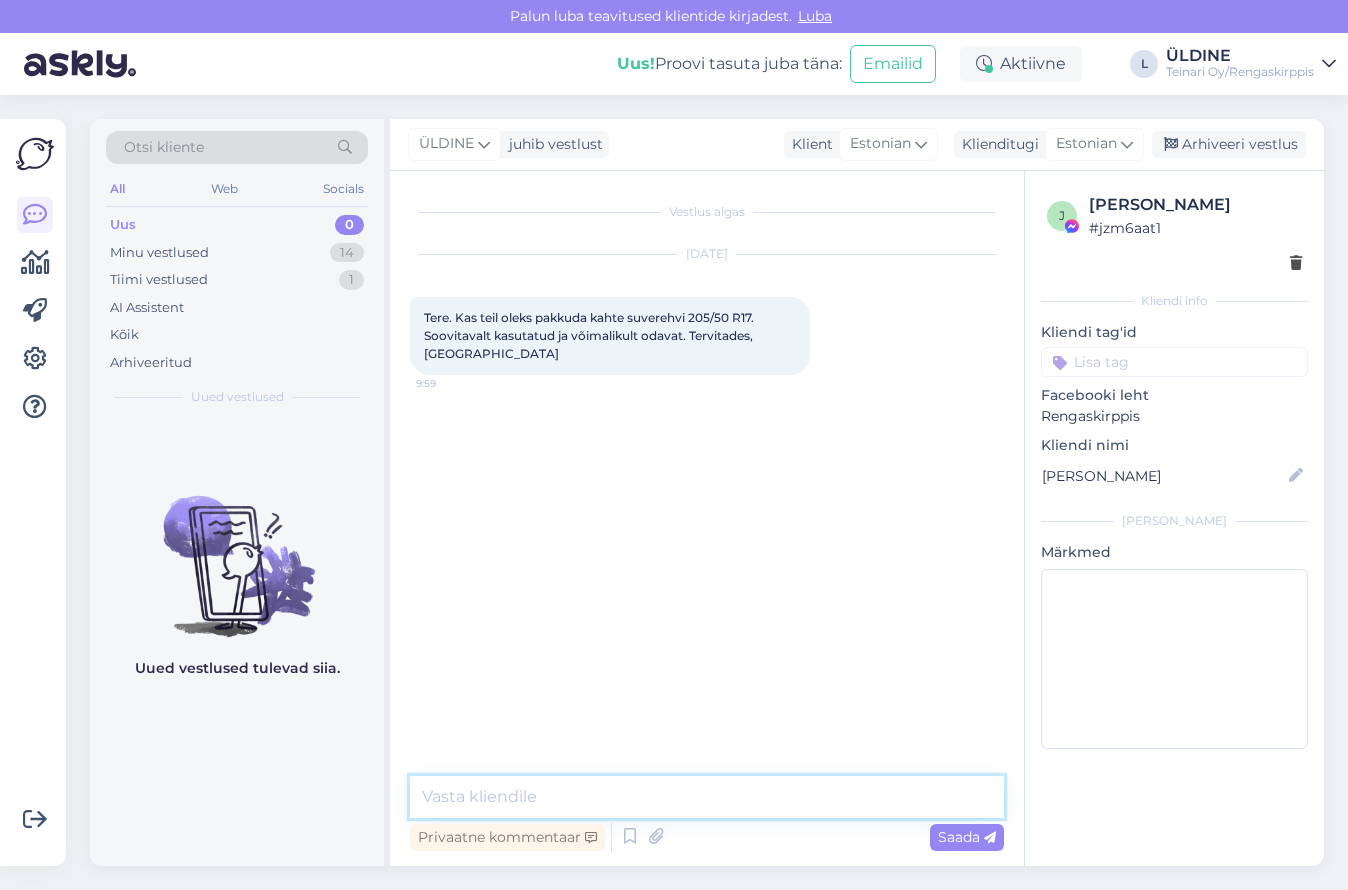 click at bounding box center [707, 797] 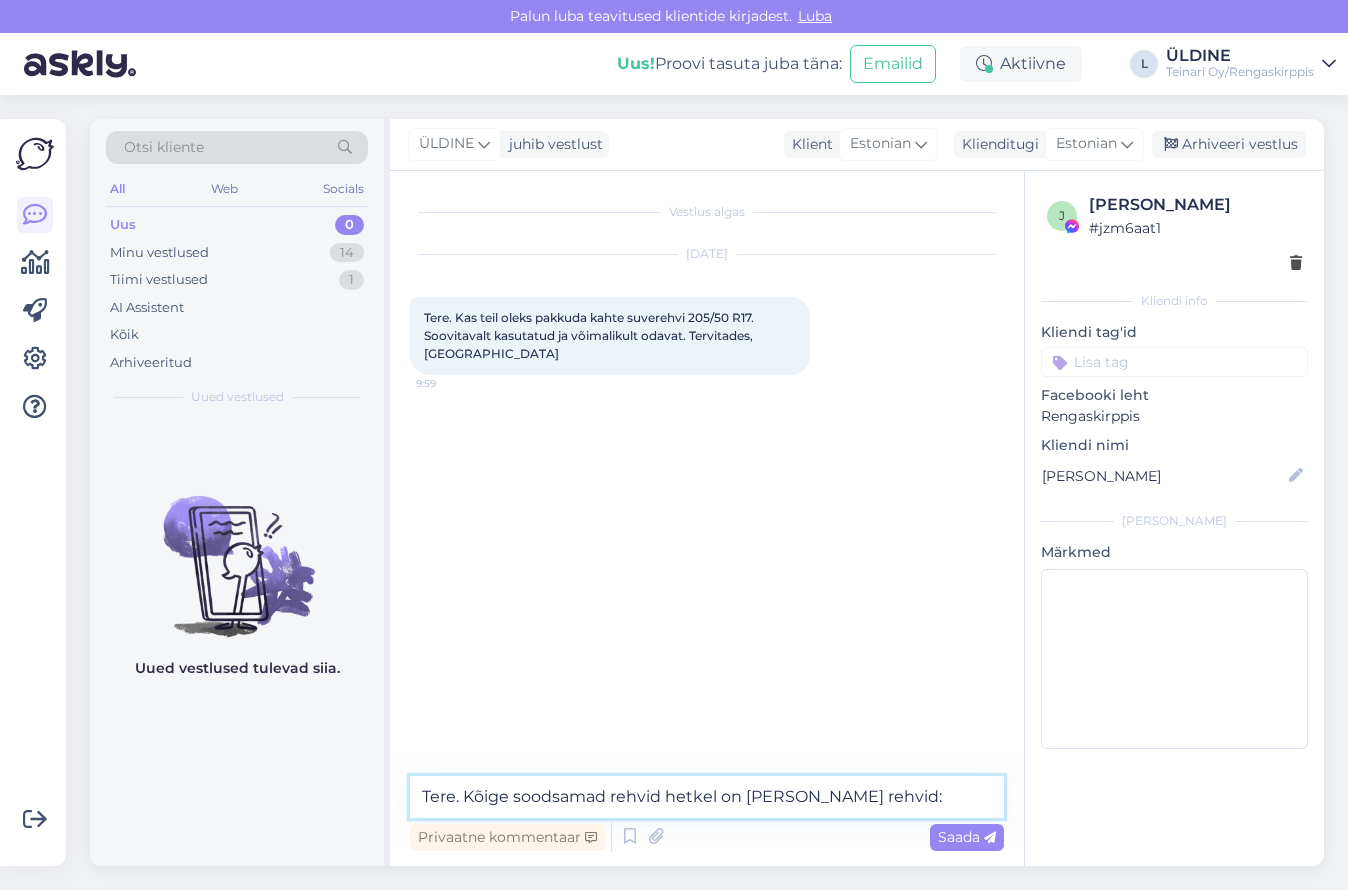 paste on "[URL][DOMAIN_NAME]" 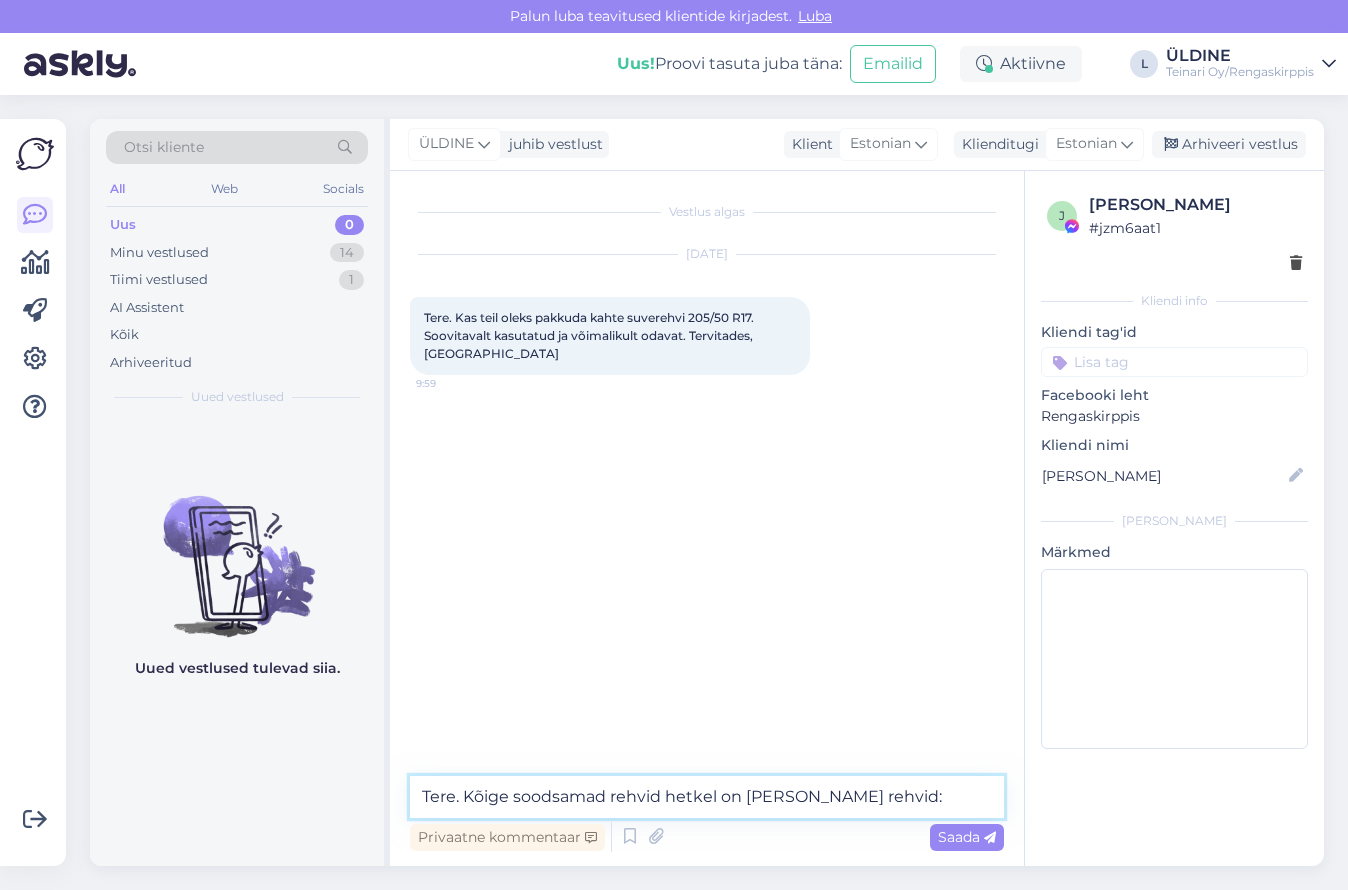 type on "Tere. Kõige soodsamad rehvid hetkel on Davanti rehvid: [URL][DOMAIN_NAME]" 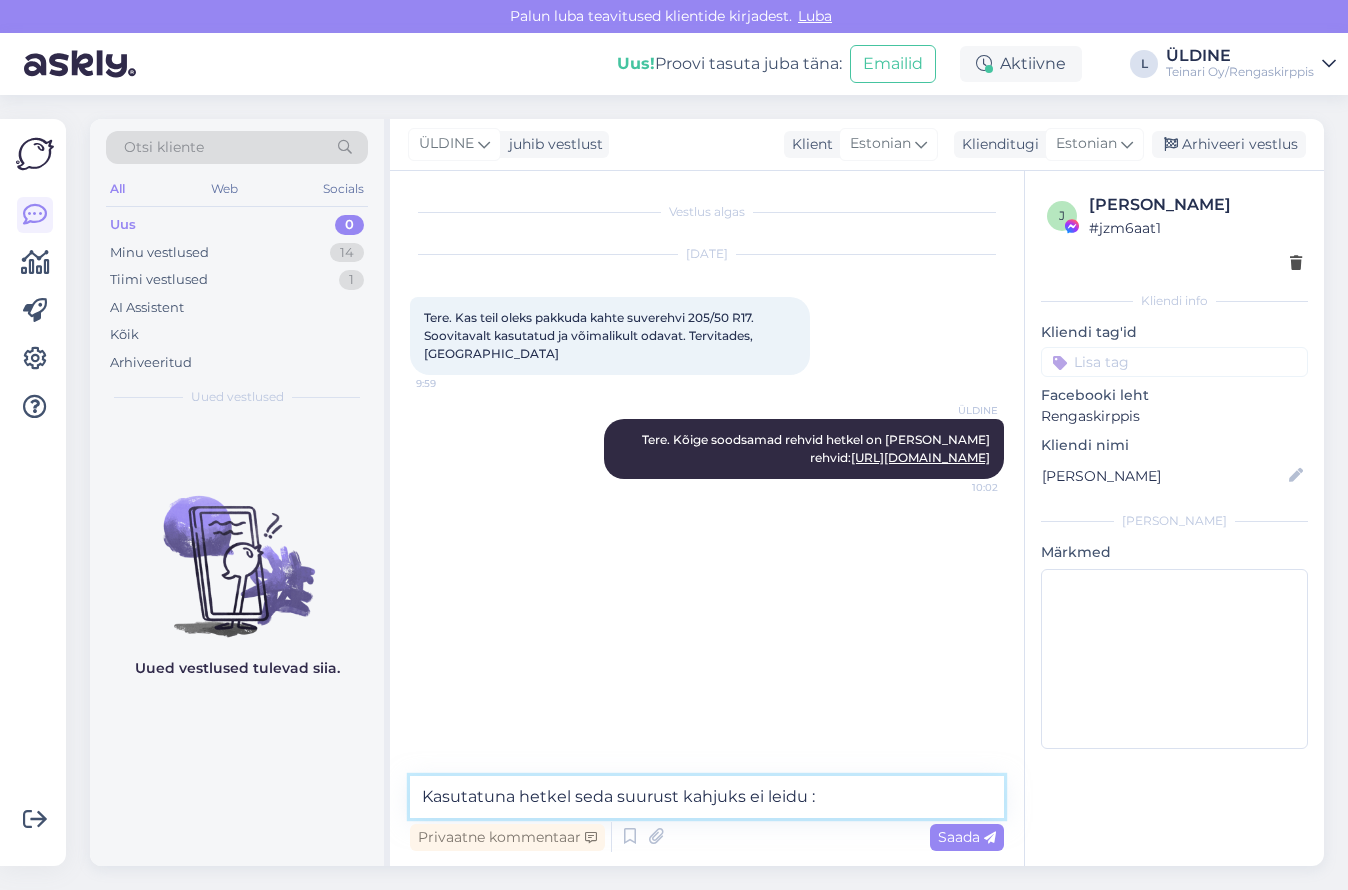 type on "Kasutatuna hetkel seda suurust kahjuks ei leidu :(" 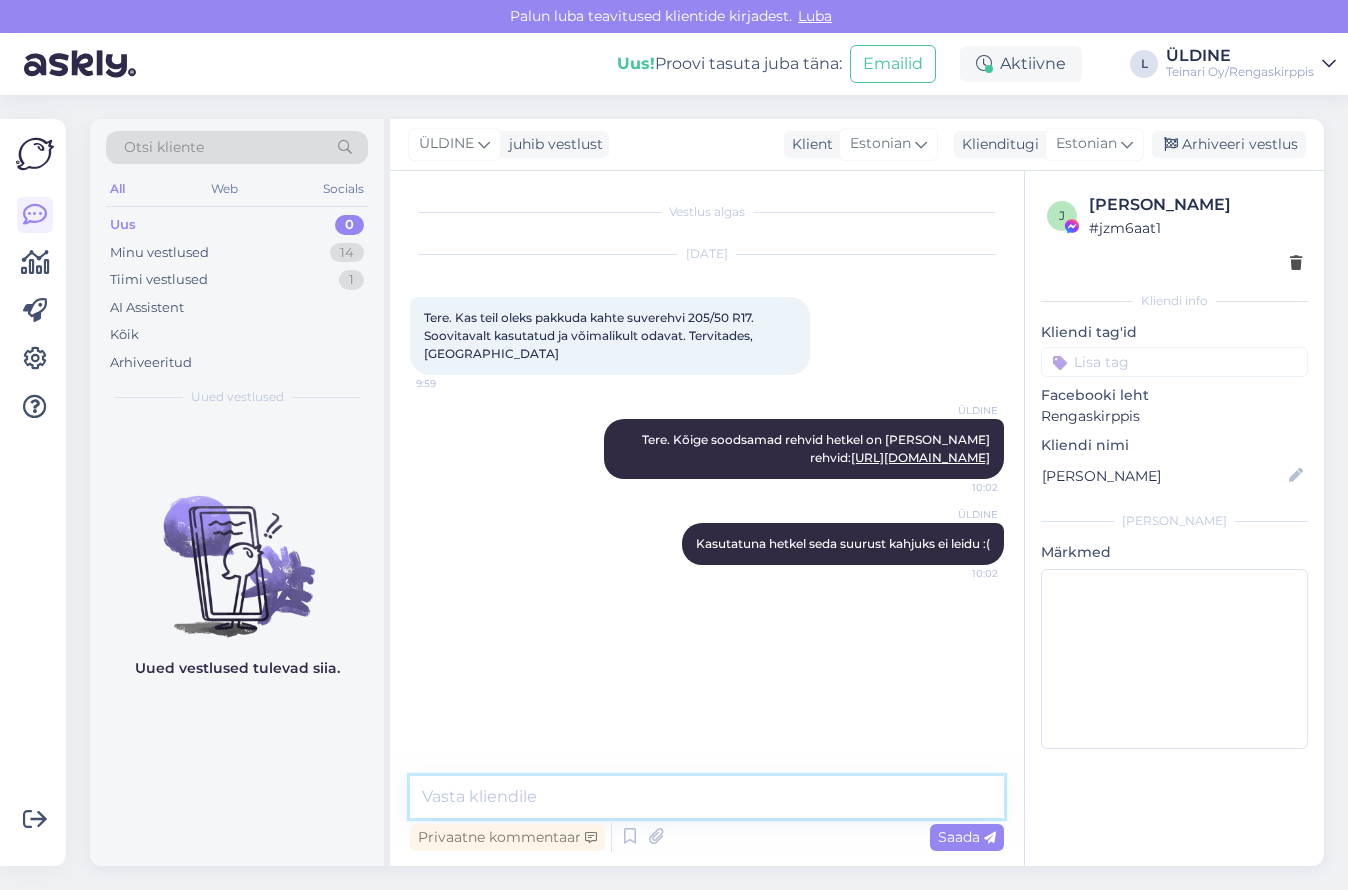 click at bounding box center (707, 797) 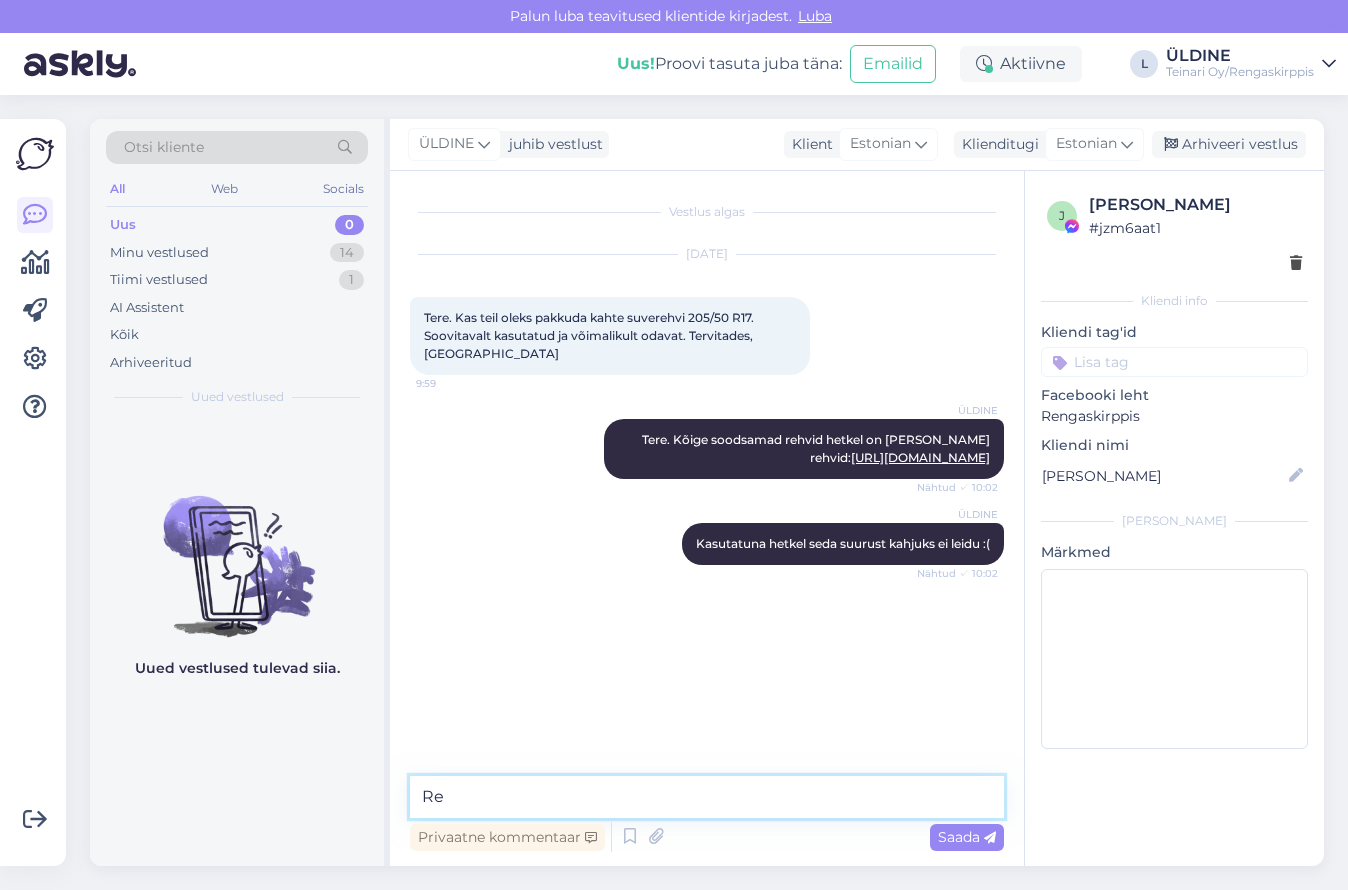 type on "R" 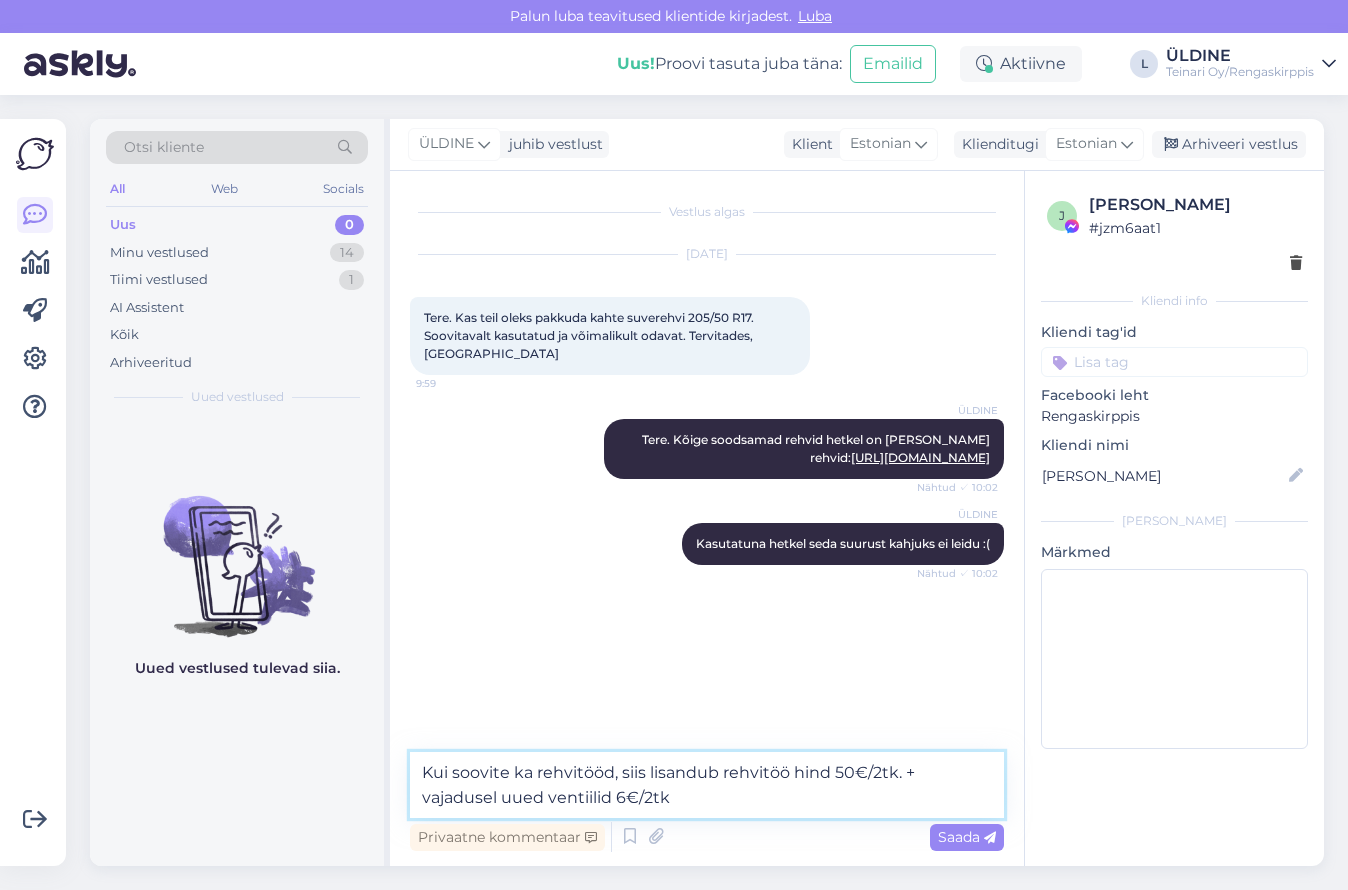 type on "Kui soovite ka rehvitööd, siis lisandub rehvitöö hind 50€/2tk. + vajadusel uued ventiilid 6€/2tk." 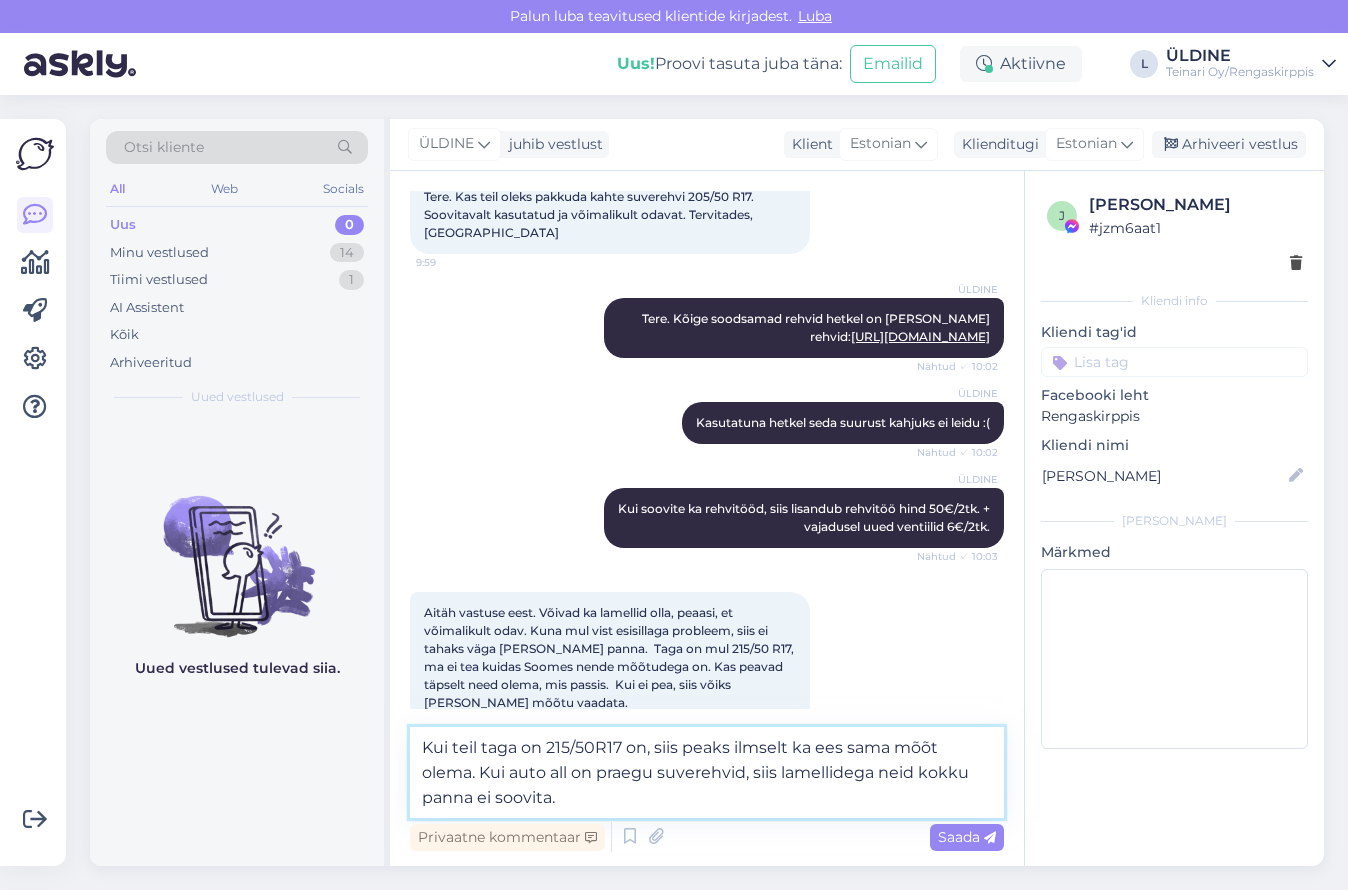 scroll, scrollTop: 158, scrollLeft: 0, axis: vertical 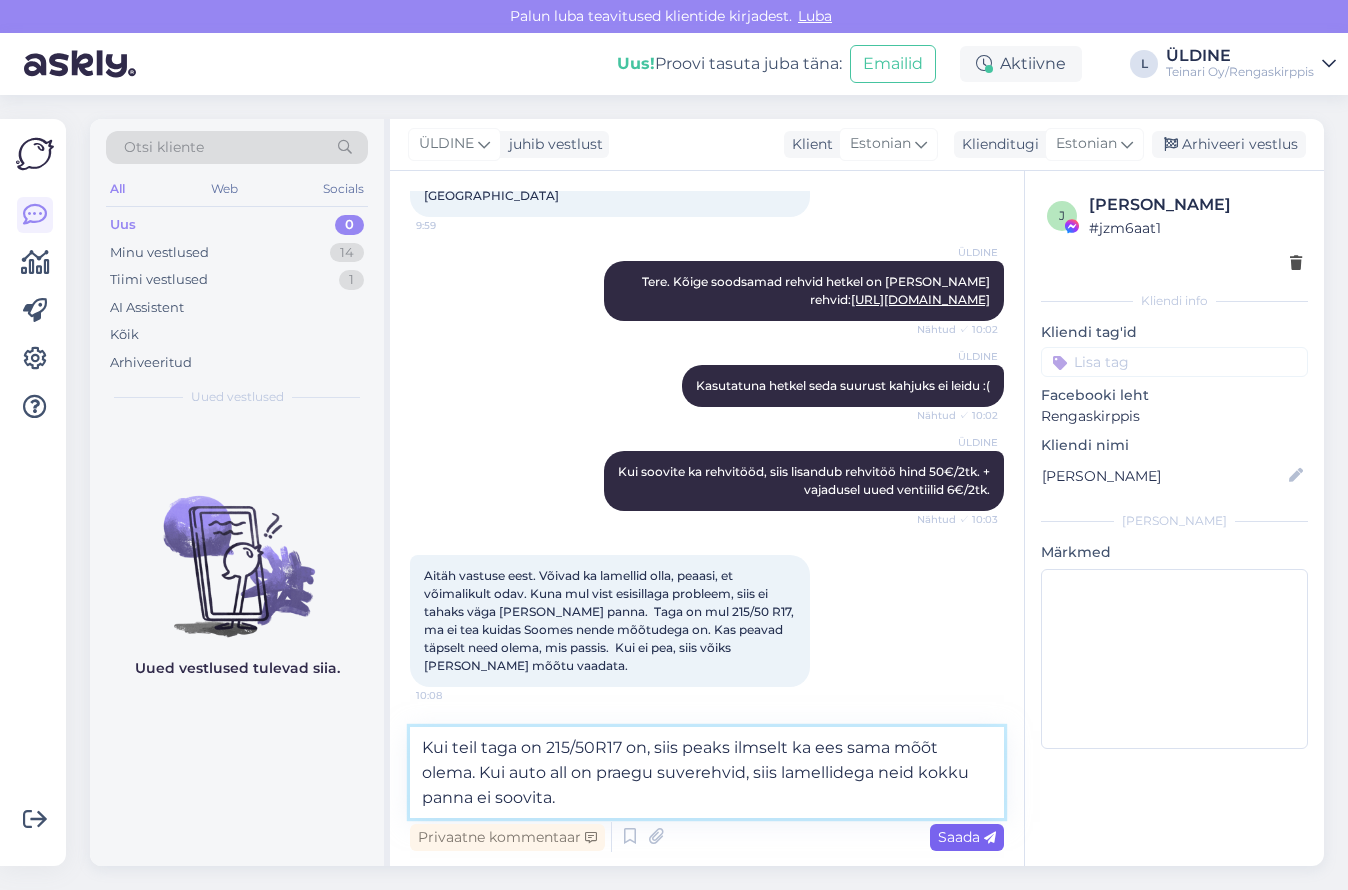 type on "Kui teil taga on 215/50R17 on, siis peaks ilmselt ka ees sama mõõt olema. Kui auto all on praegu suverehvid, siis lamellidega neid kokku panna ei soovita." 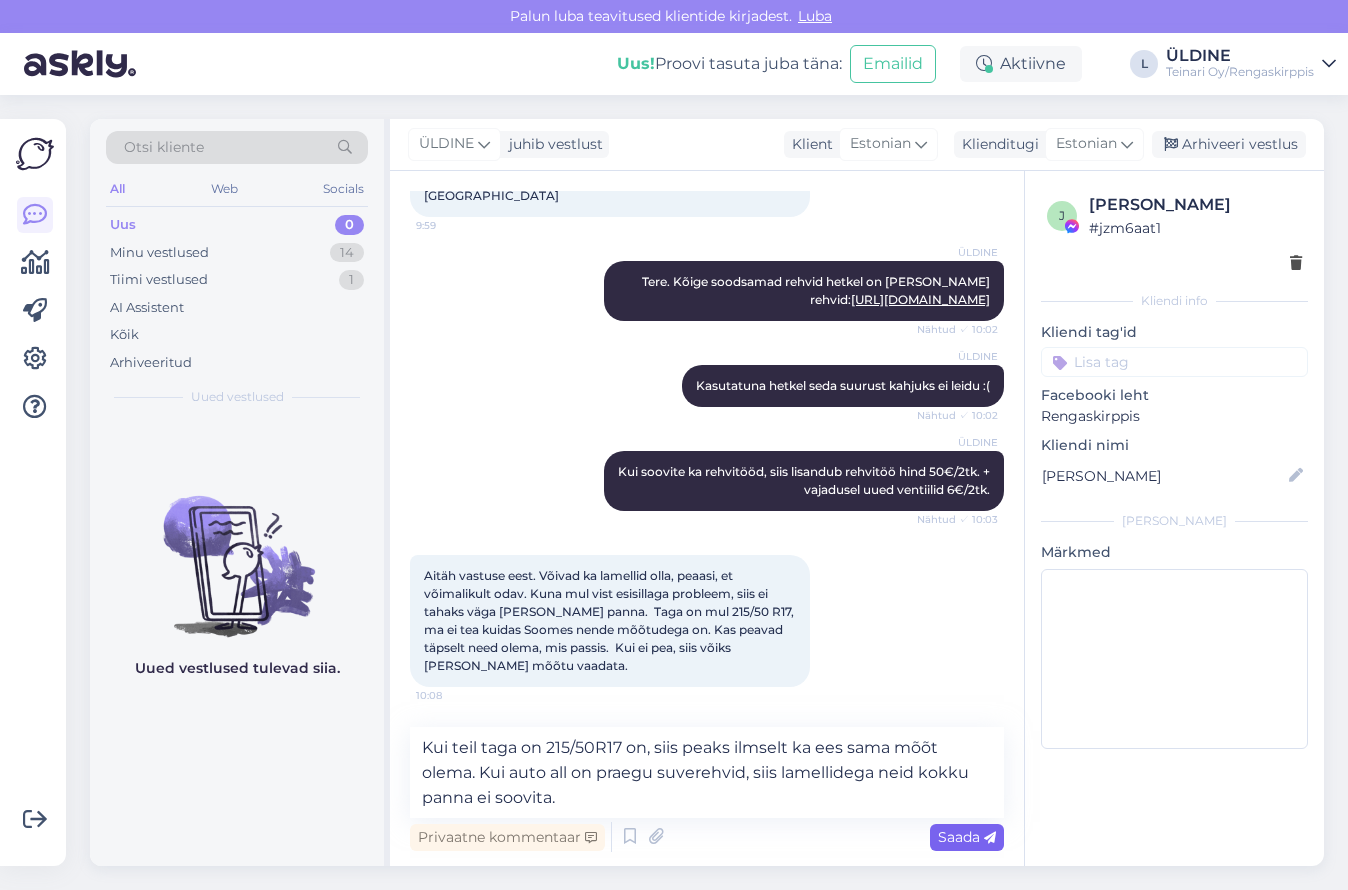 click on "Saada" at bounding box center [967, 837] 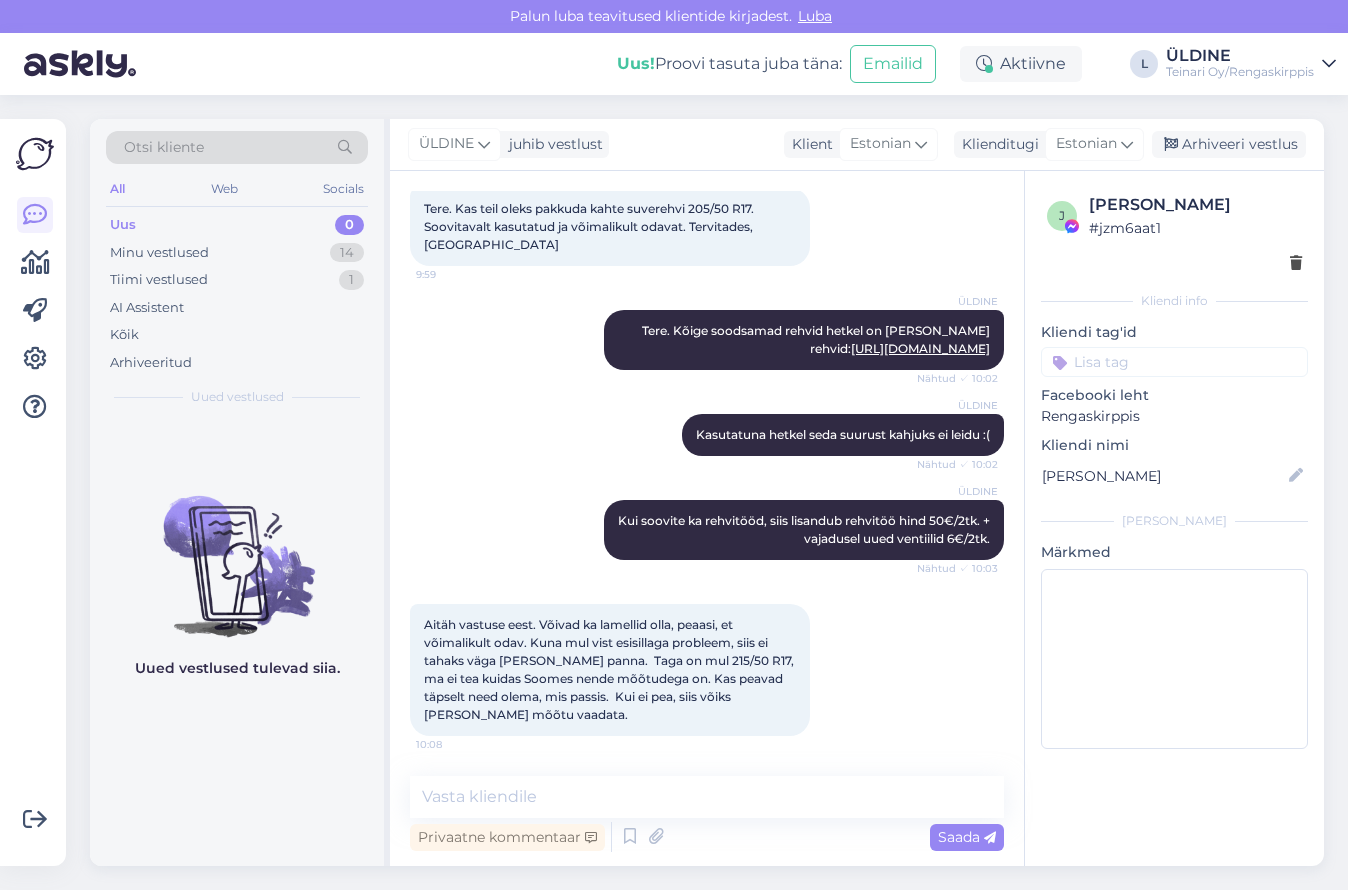 scroll, scrollTop: 231, scrollLeft: 0, axis: vertical 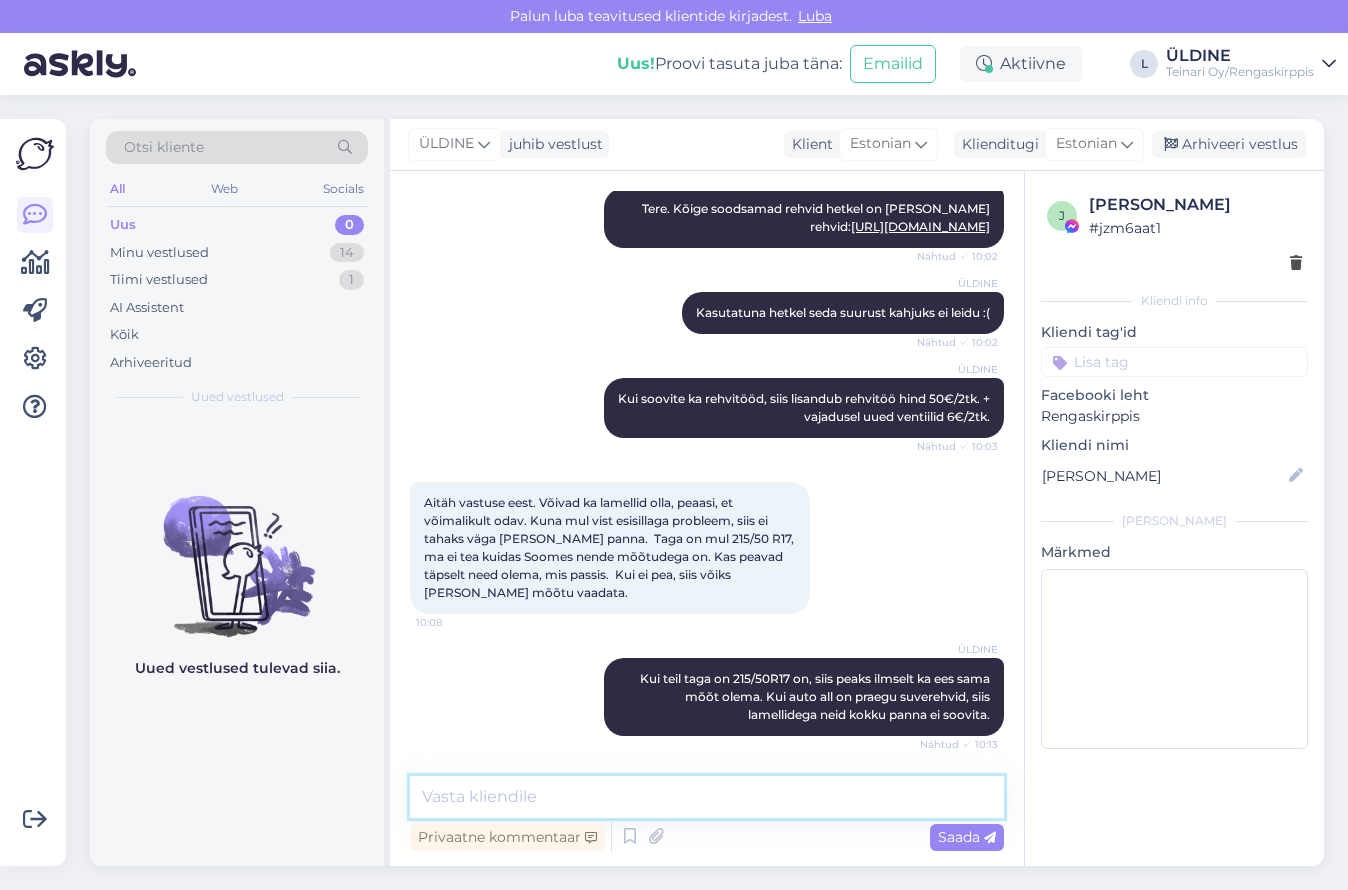 click at bounding box center [707, 797] 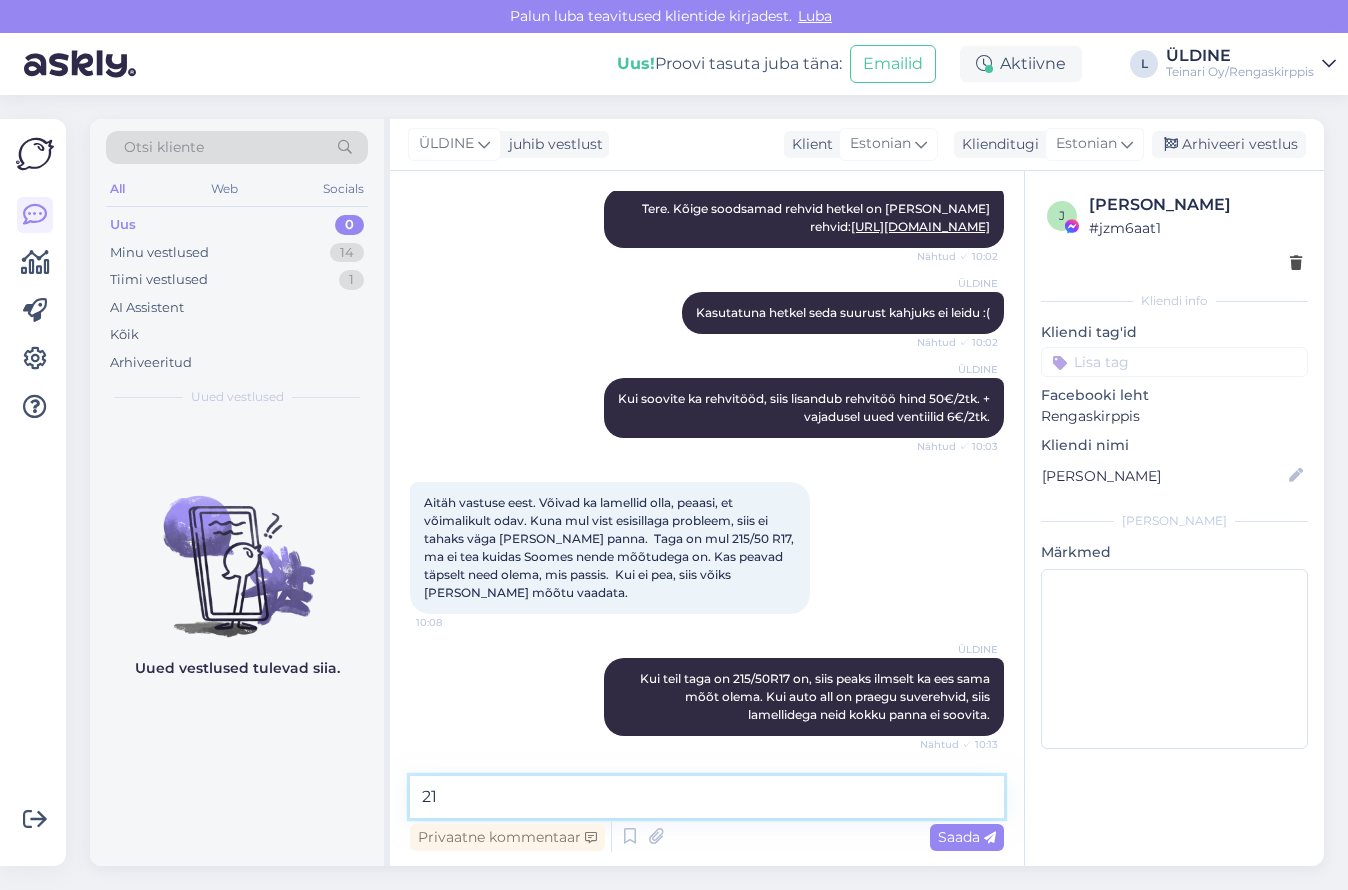 type on "2" 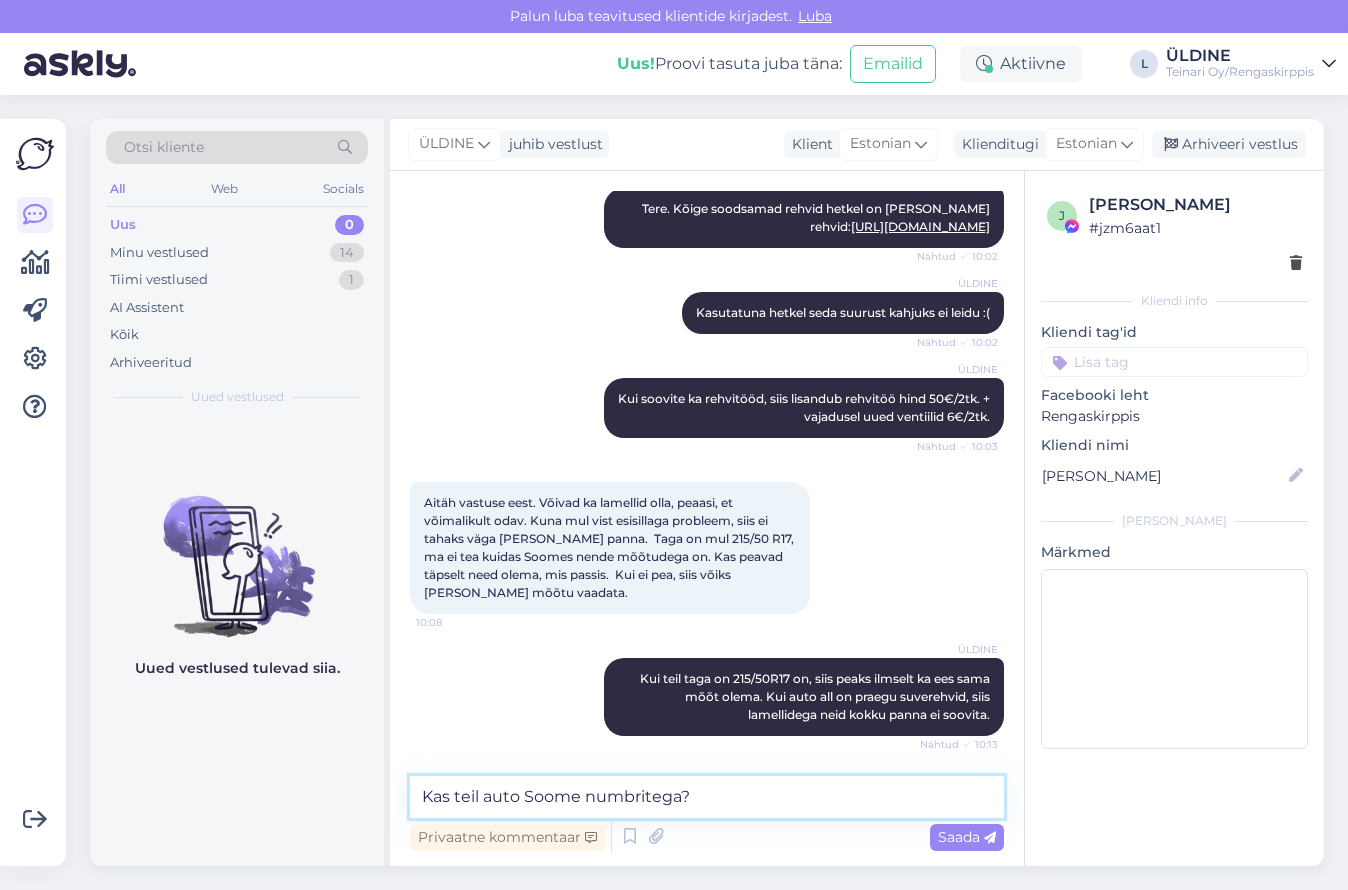 type on "Kas teil auto Soome numbritega?" 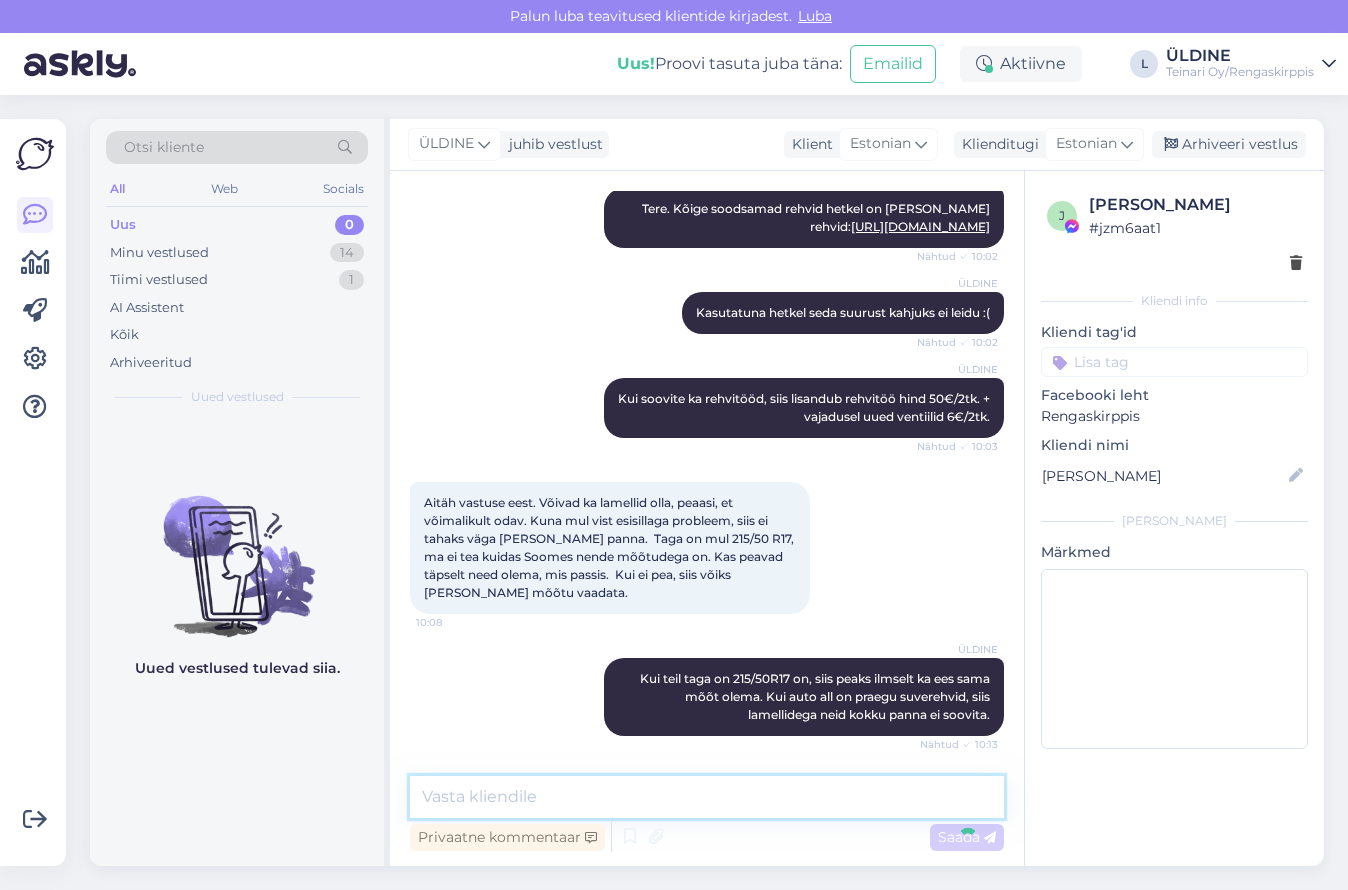 scroll, scrollTop: 317, scrollLeft: 0, axis: vertical 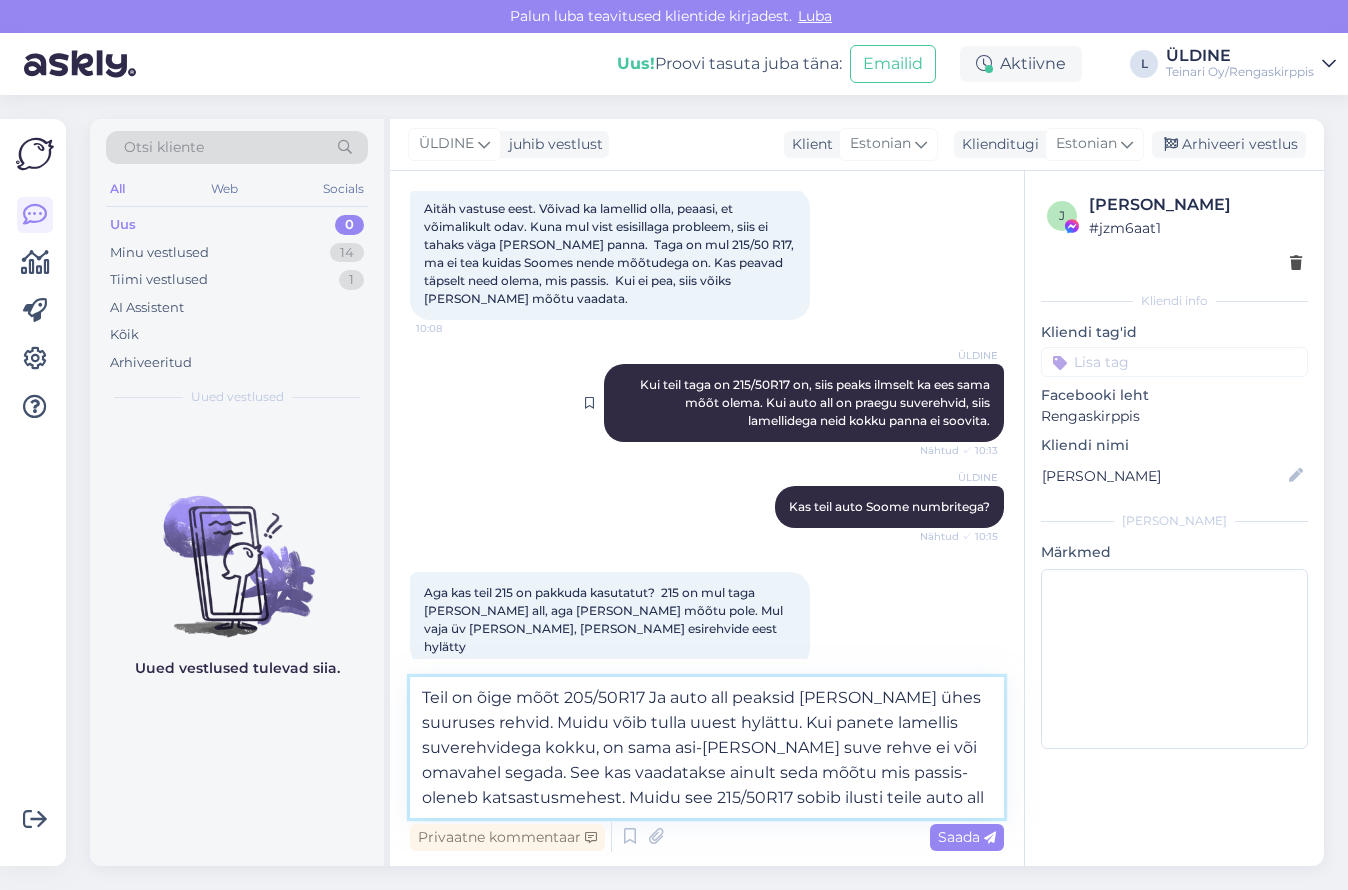 type on "Teil on õige mõõt 205/50R17 Ja auto all peaksid [PERSON_NAME] ühes suuruses rehvid. Muidu võib tulla uuest hylättu. Kui panete lamellis suverehvidega kokku, on sama asi-[PERSON_NAME] suve rehve ei või omavahel segada. See kas vaadatakse ainult seda mõõtu mis passis-oleneb katsastusmehest. Muidu see 215/50R17 sobib ilusti teile auto alla" 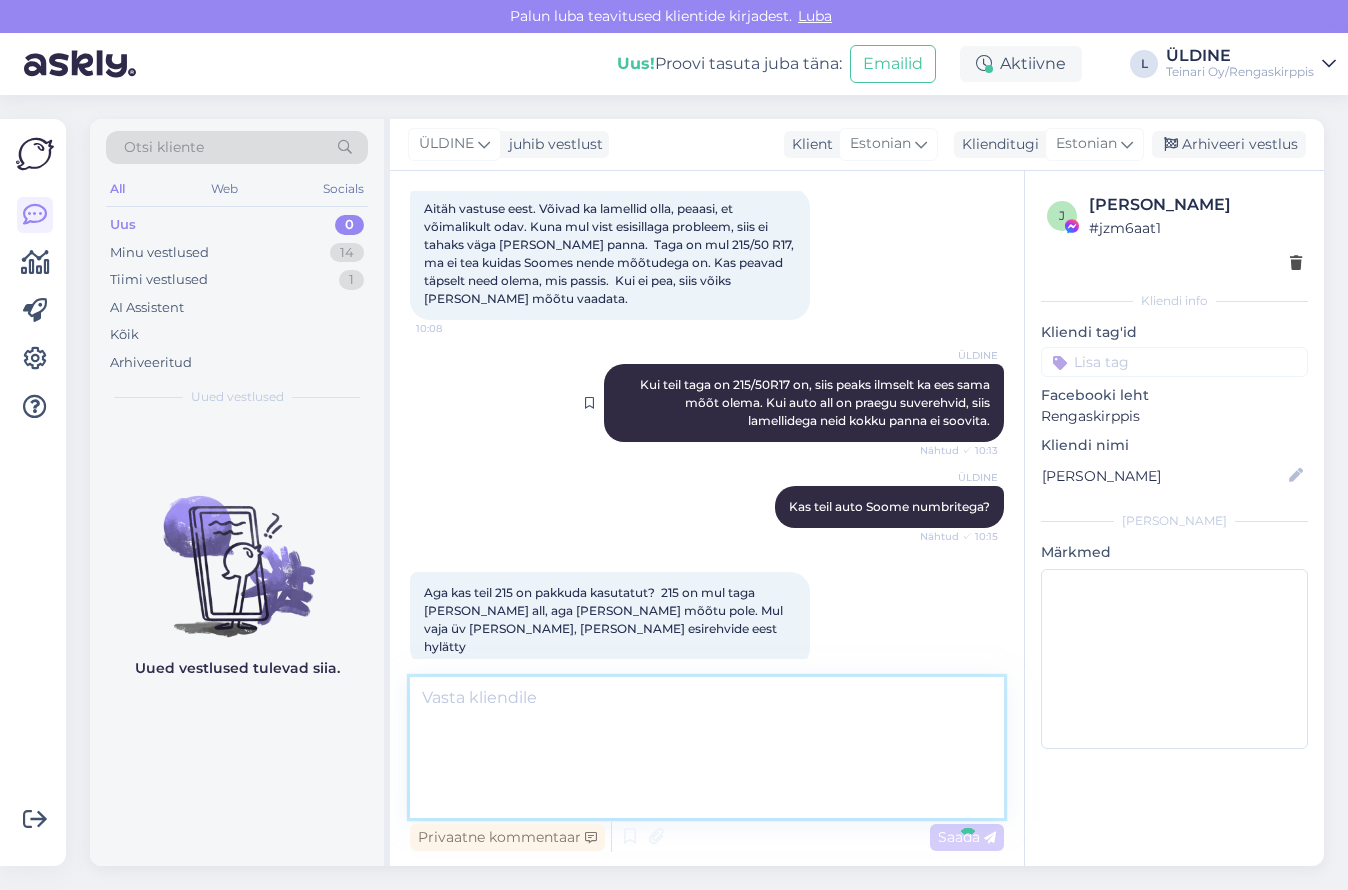 scroll, scrollTop: 701, scrollLeft: 0, axis: vertical 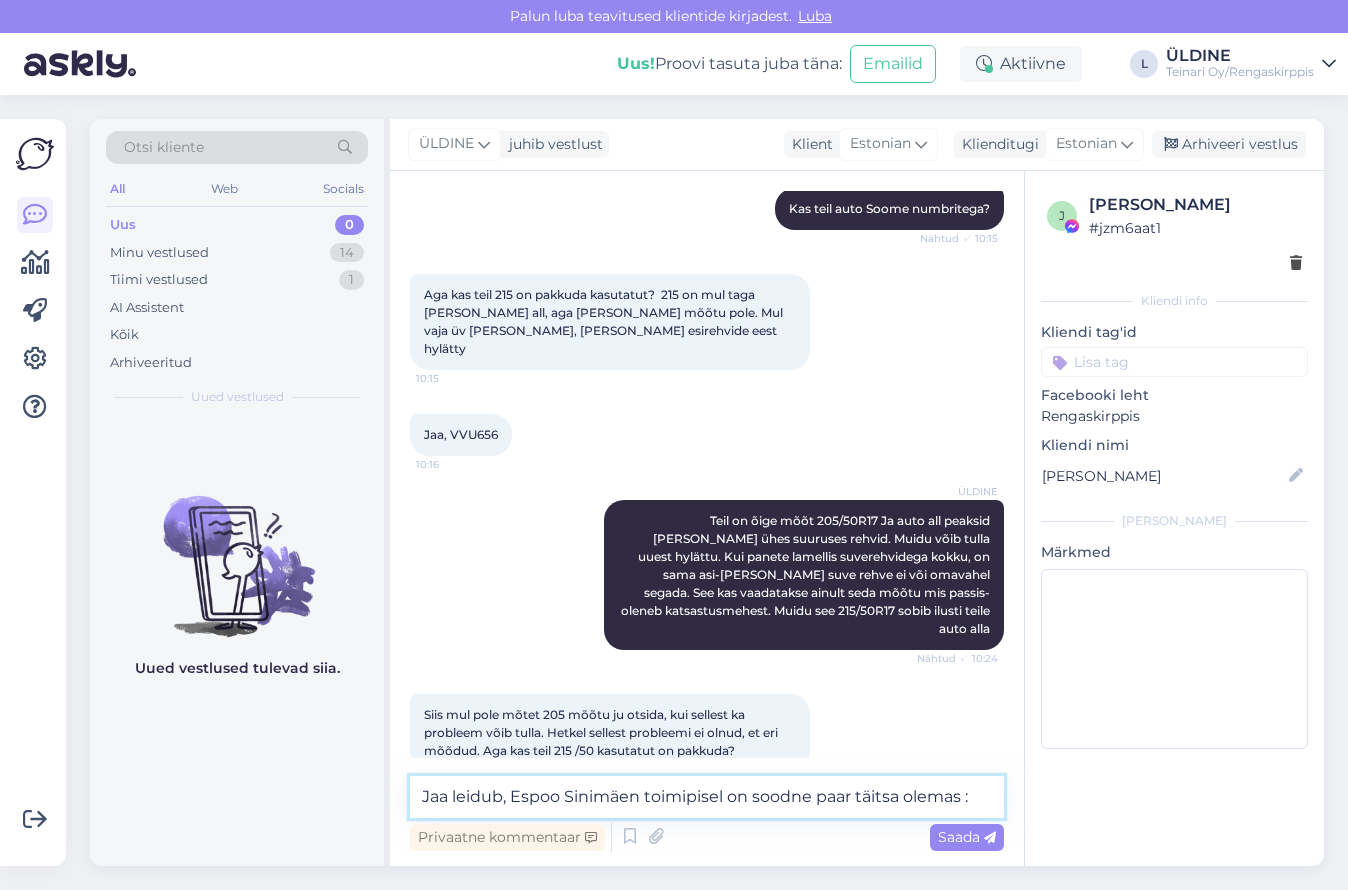 type on "Jaa leidub, Espoo Sinimäen toimipisel on soodne paar täitsa olemas :)" 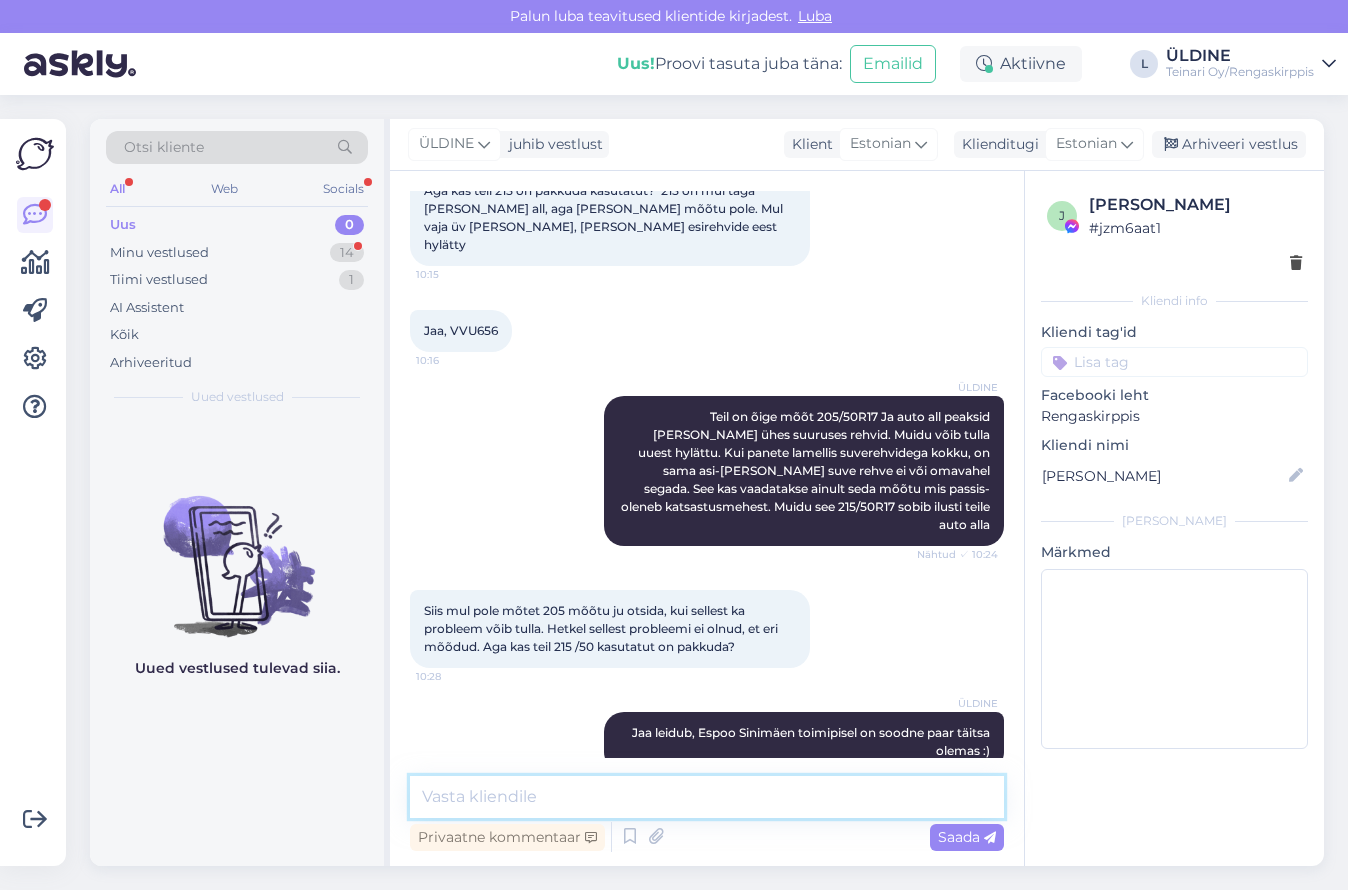 scroll, scrollTop: 1013, scrollLeft: 0, axis: vertical 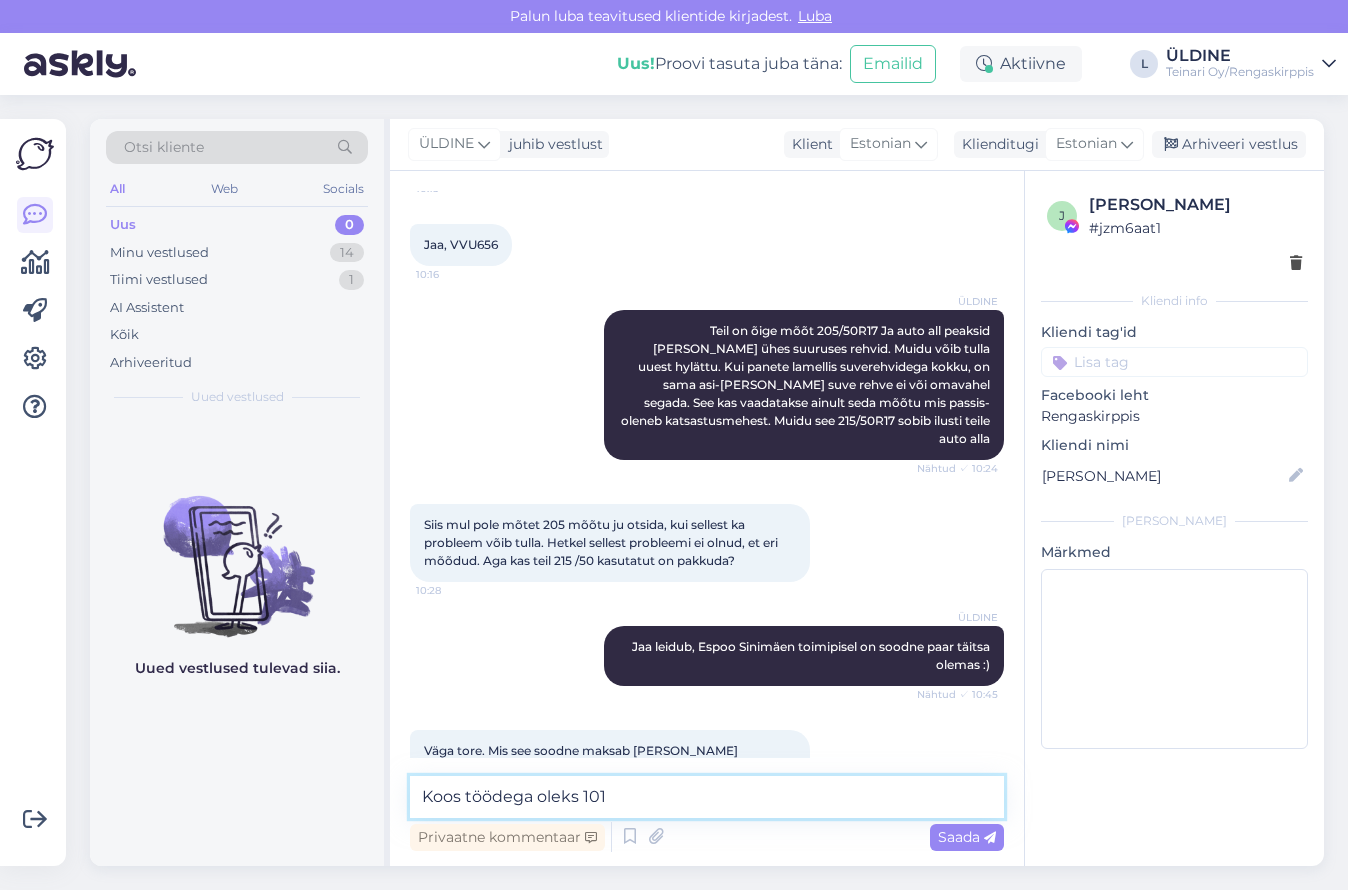 type on "Koos töödega oleks 101€" 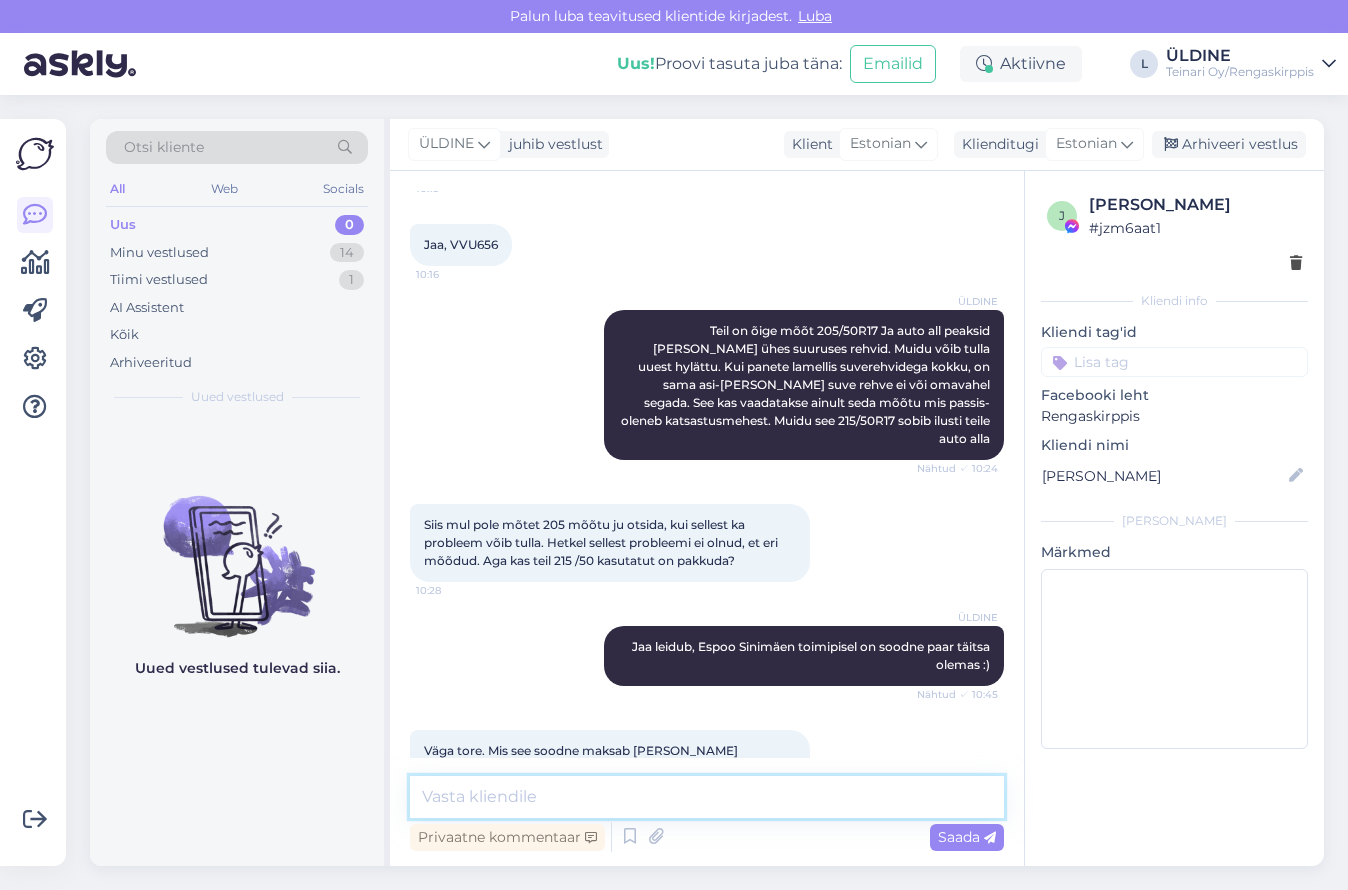 scroll, scrollTop: 1099, scrollLeft: 0, axis: vertical 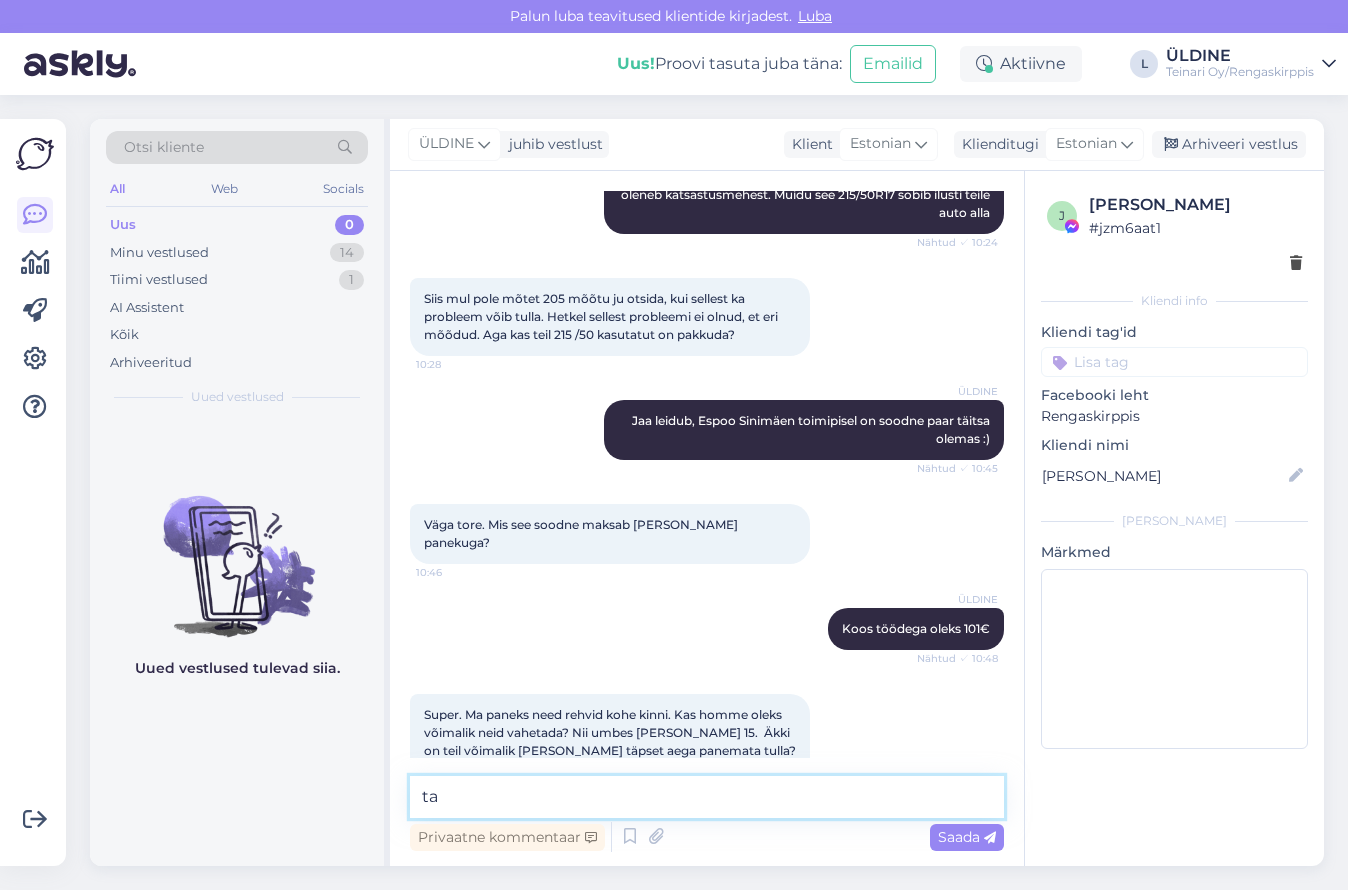 type on "t" 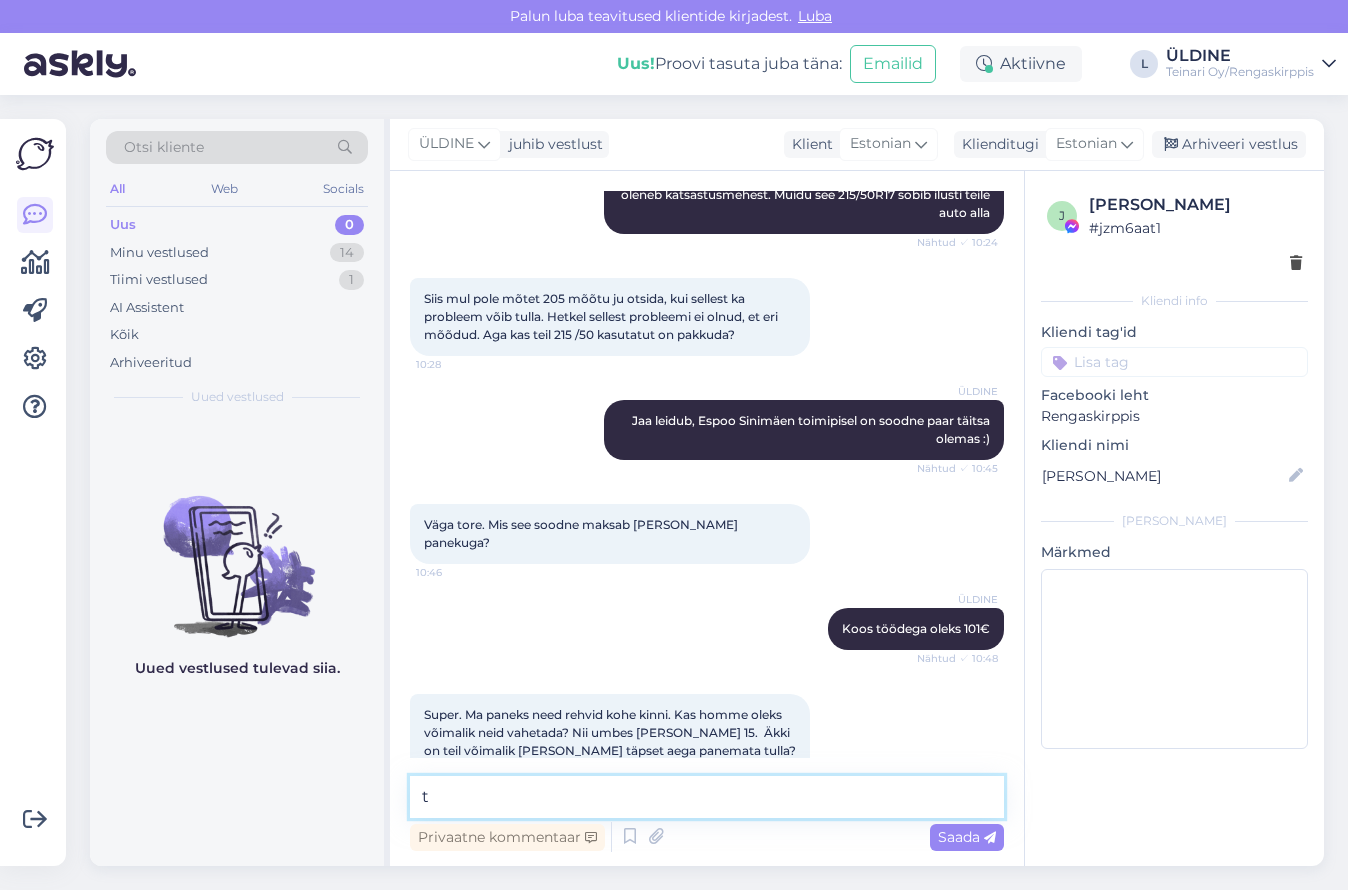 type 